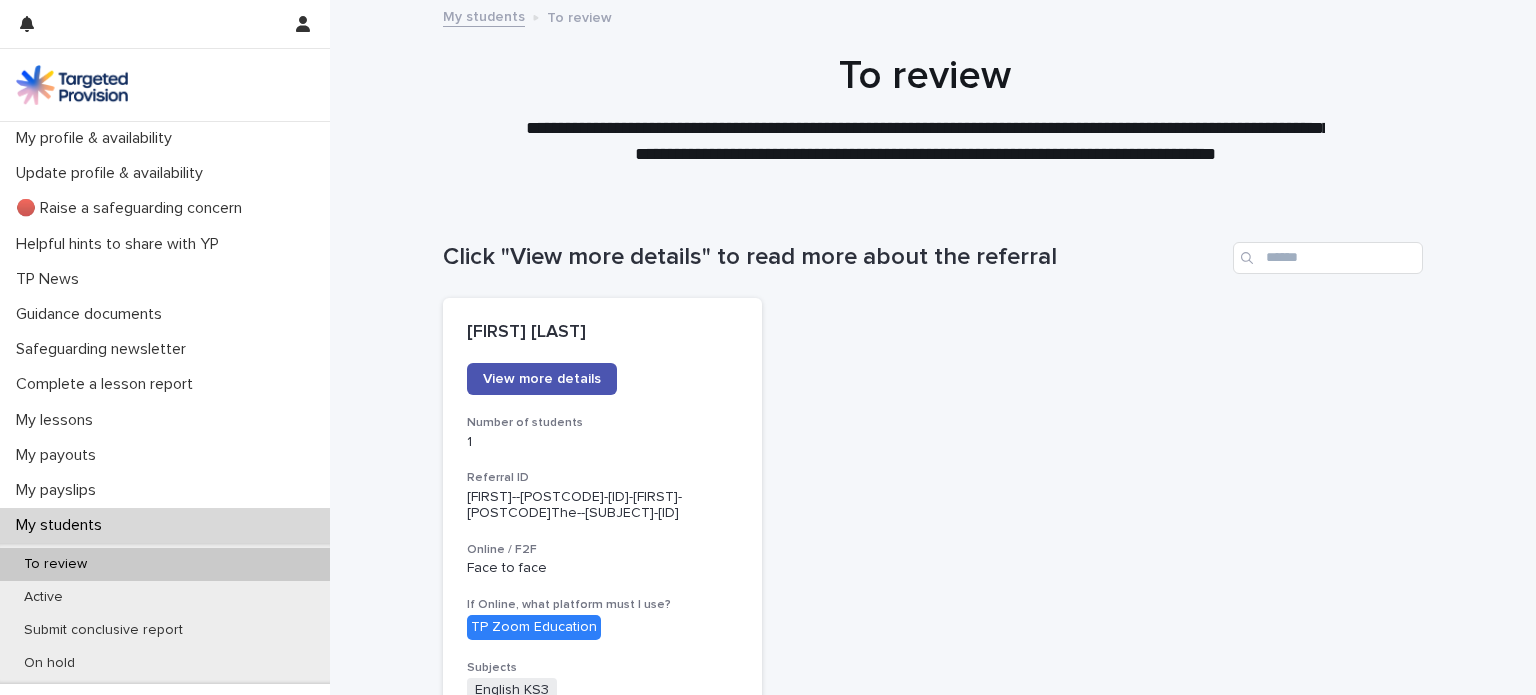 scroll, scrollTop: 0, scrollLeft: 0, axis: both 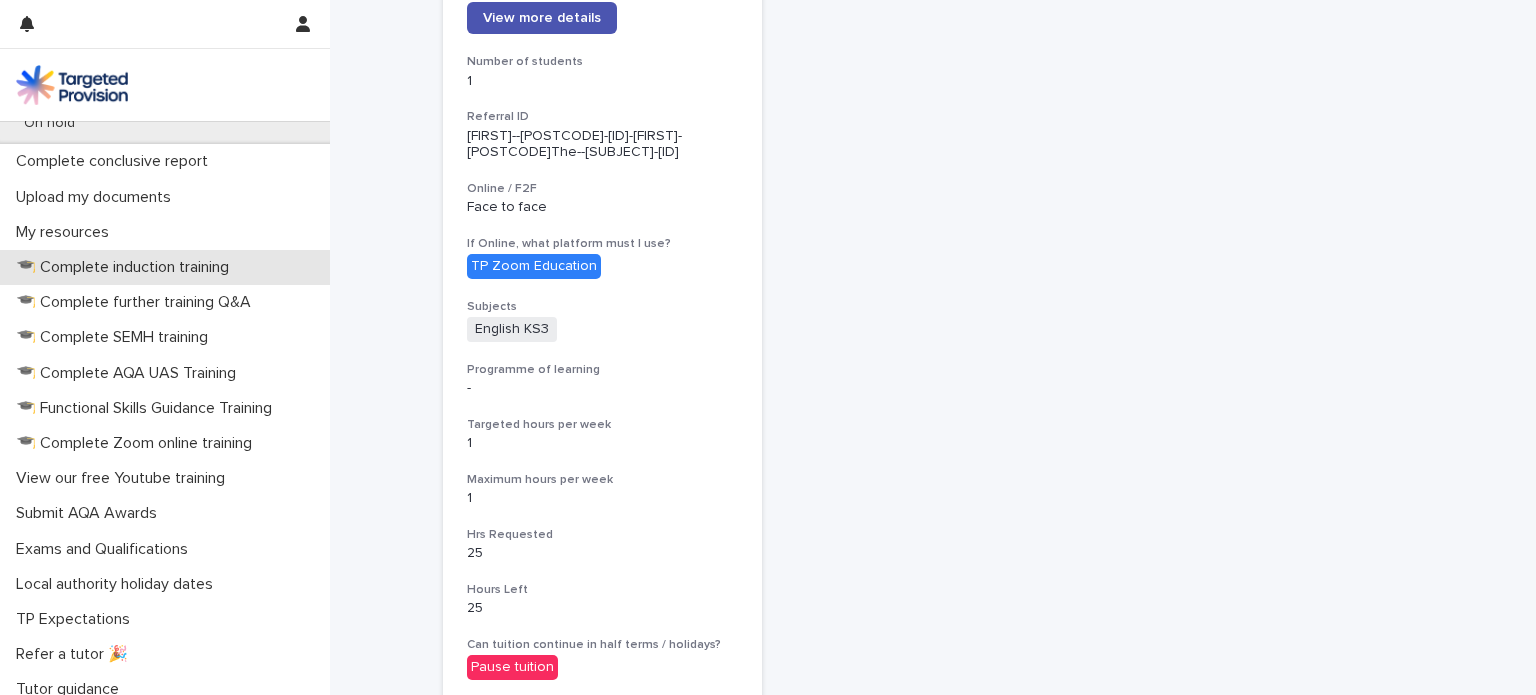 click on "🎓 Complete induction training" at bounding box center [126, 267] 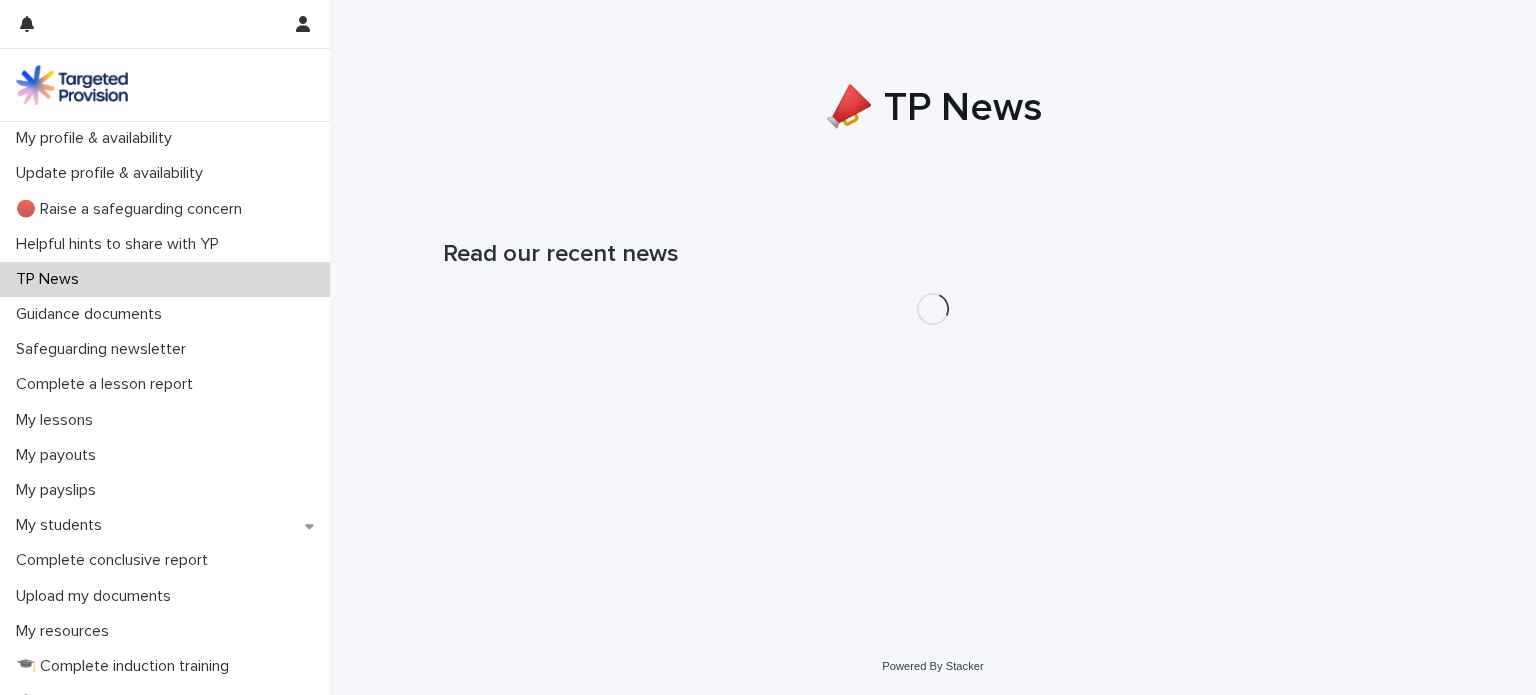 scroll, scrollTop: 0, scrollLeft: 0, axis: both 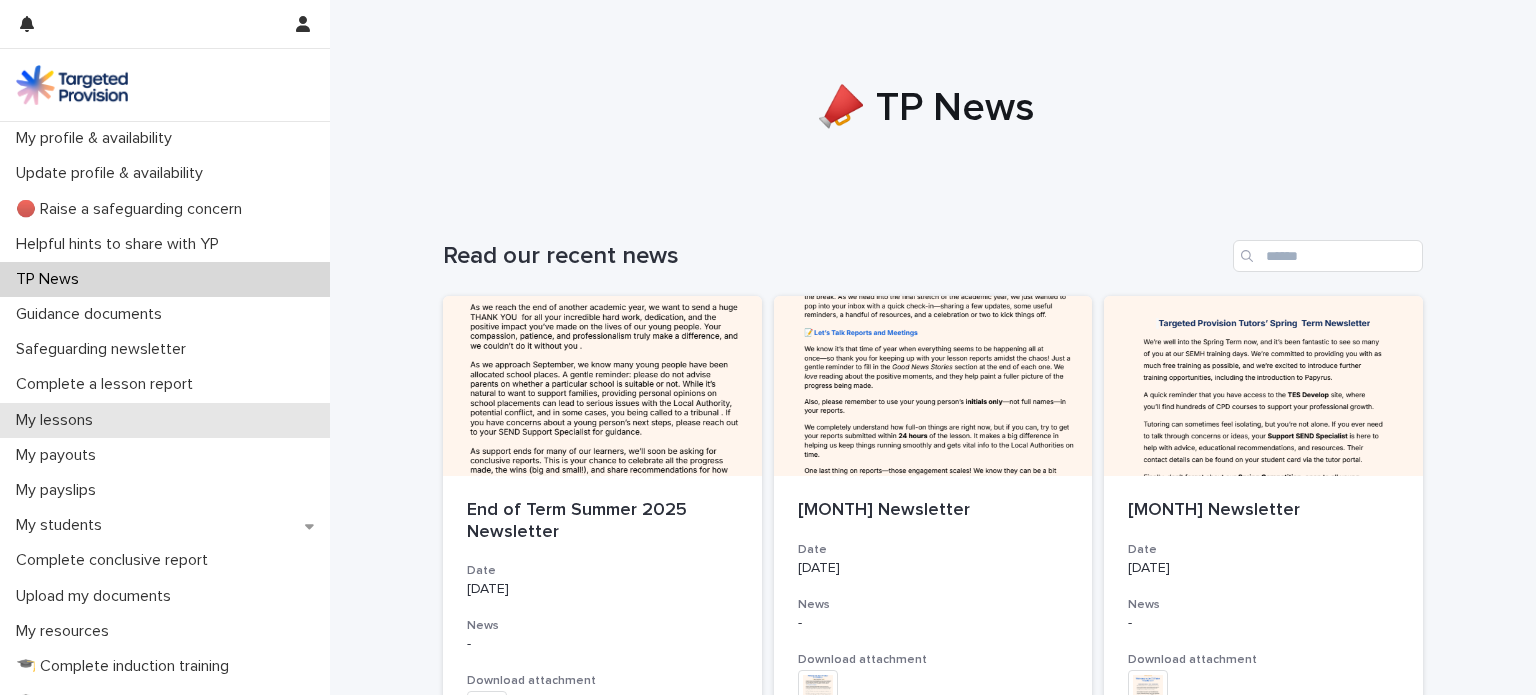 click on "My lessons" at bounding box center (58, 420) 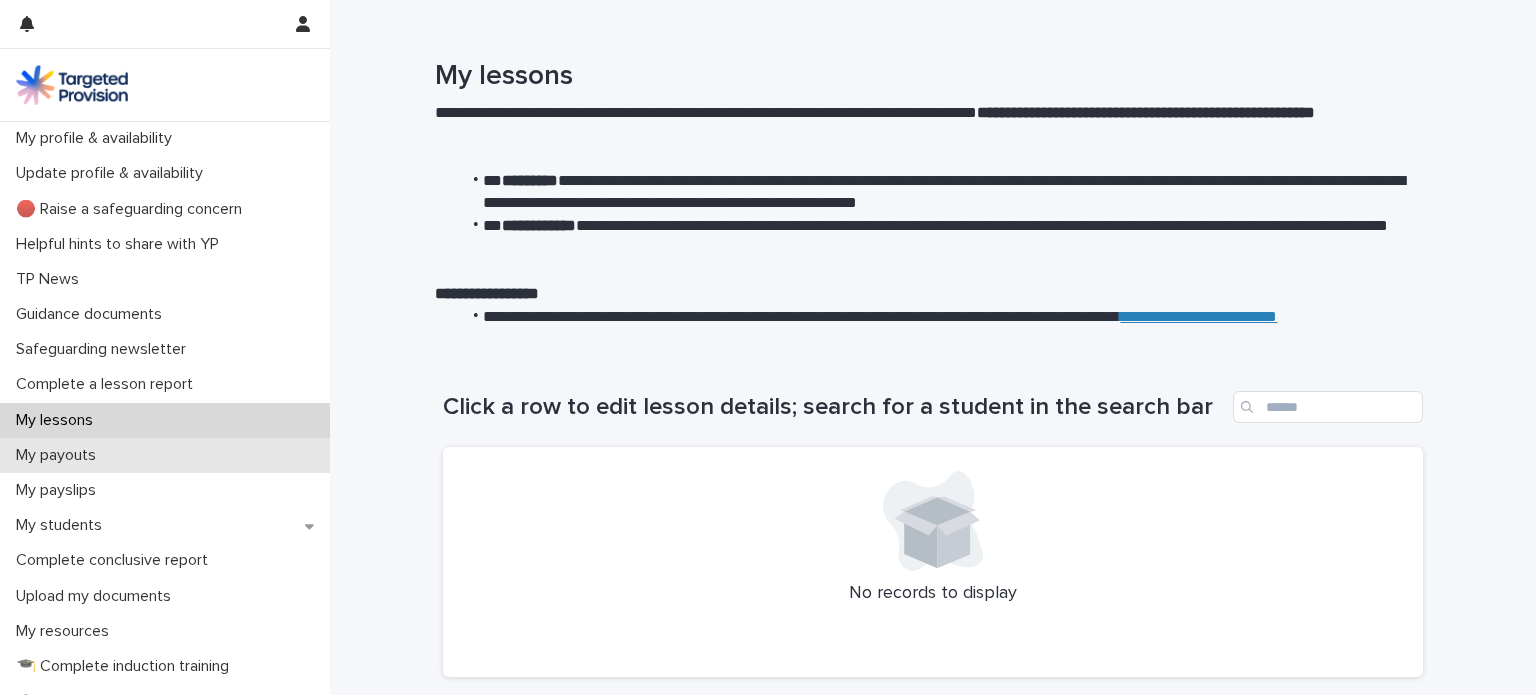 click on "My payouts" at bounding box center [60, 455] 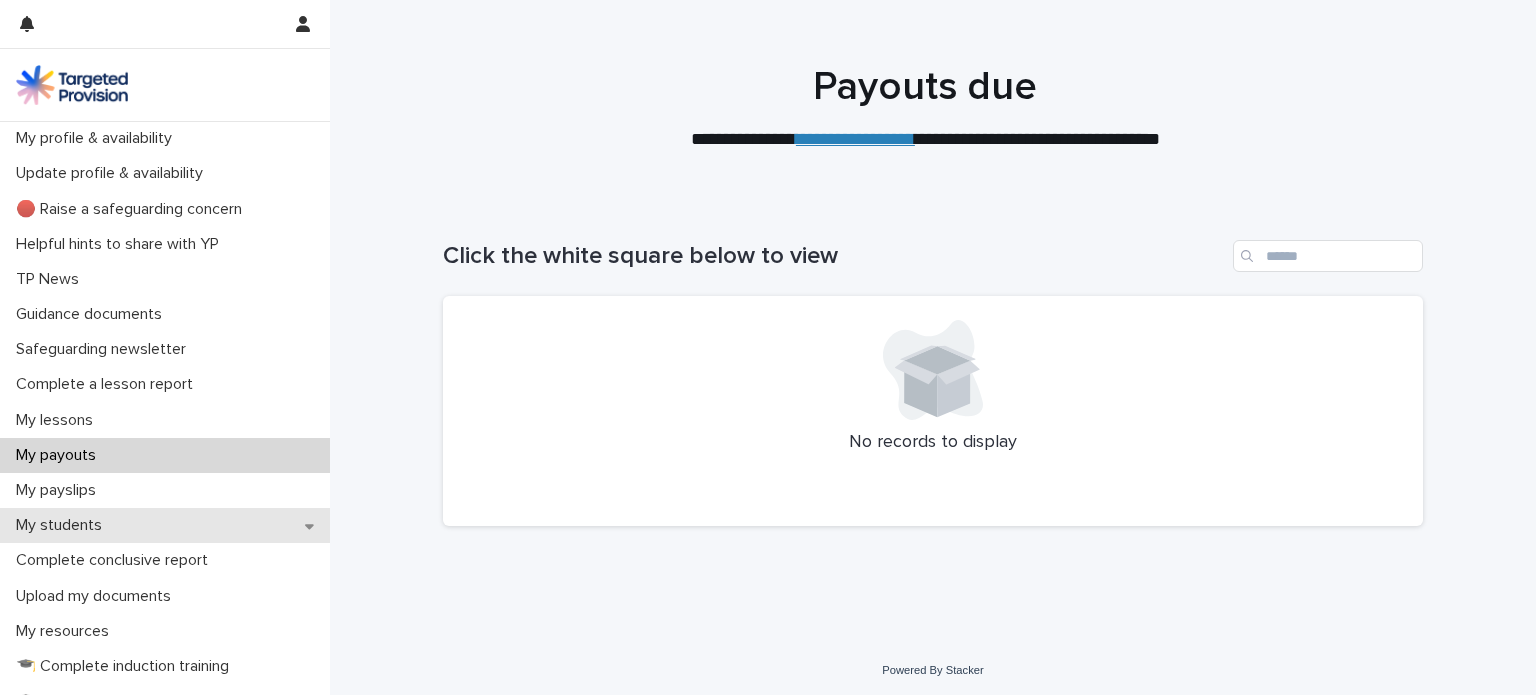 click on "My students" at bounding box center (63, 525) 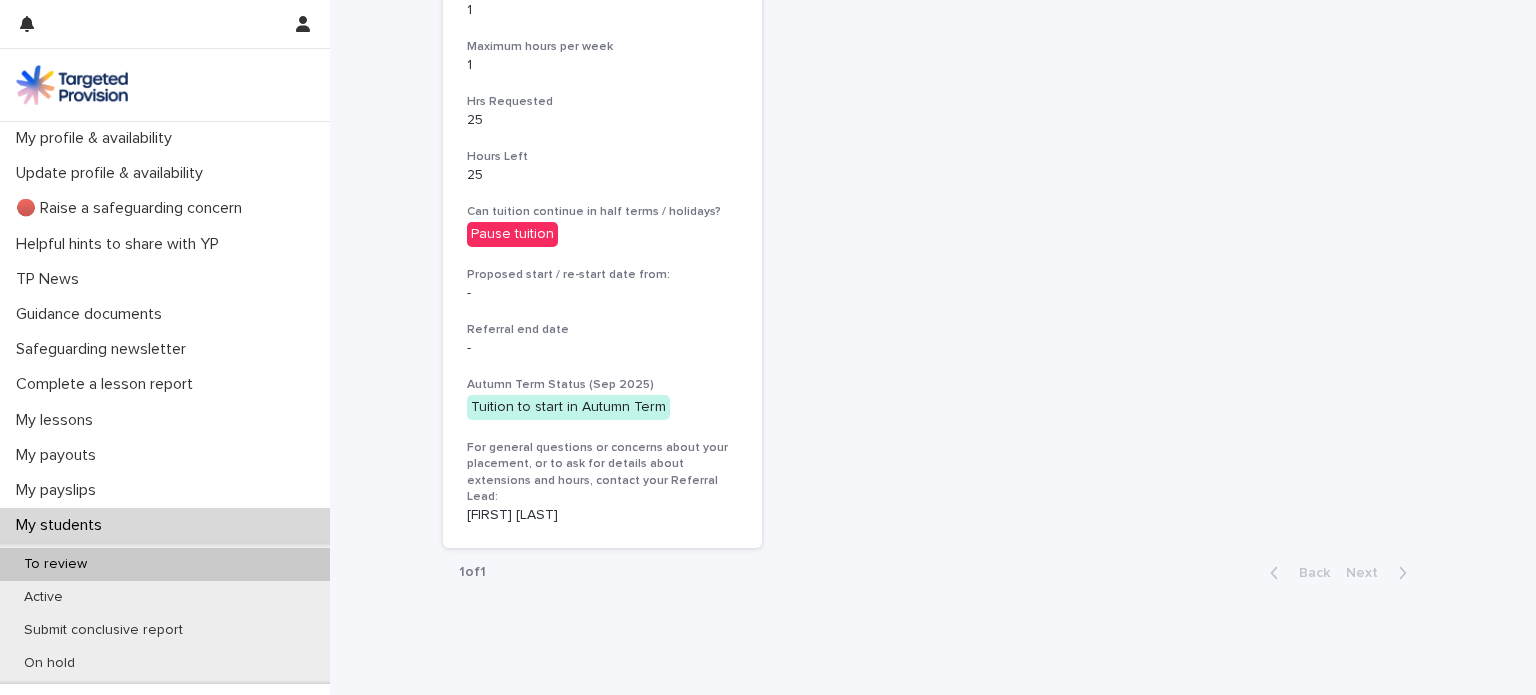 scroll, scrollTop: 836, scrollLeft: 0, axis: vertical 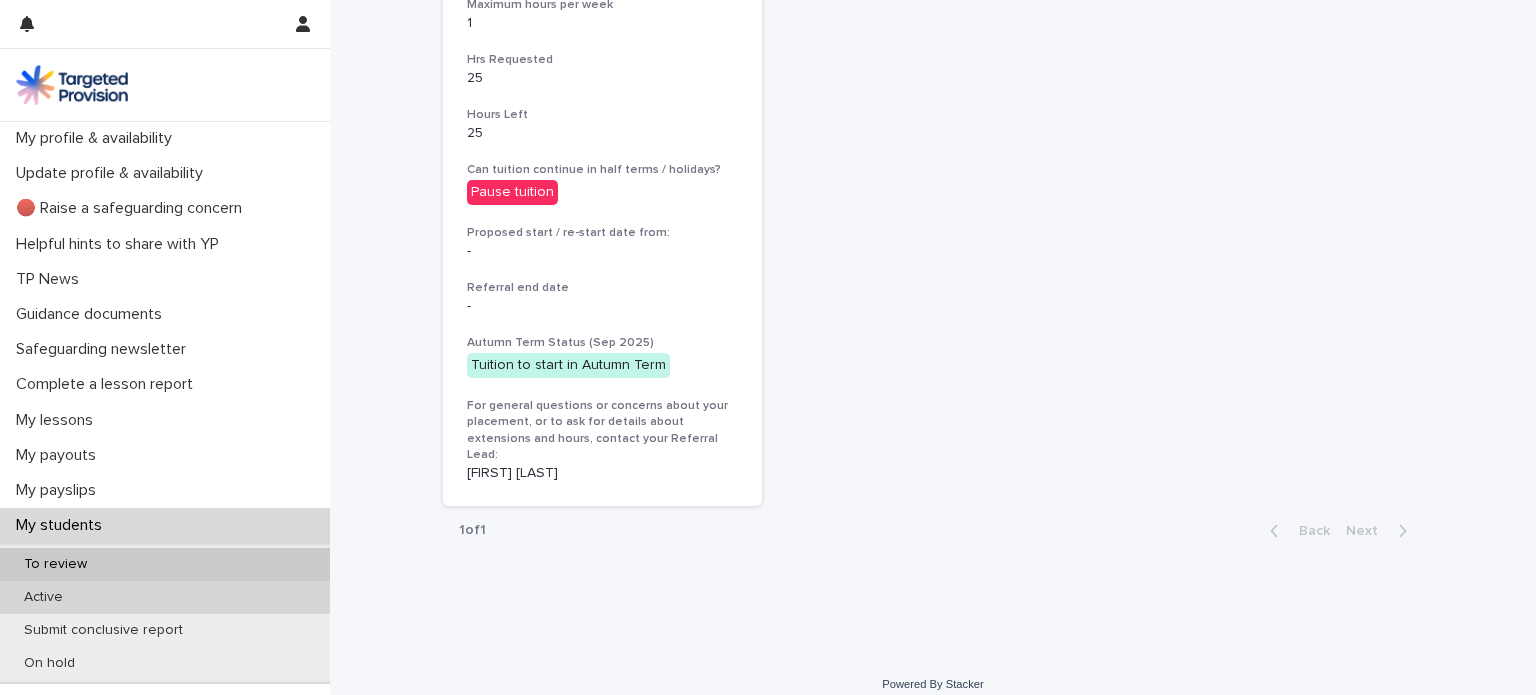 click on "Active" at bounding box center (43, 597) 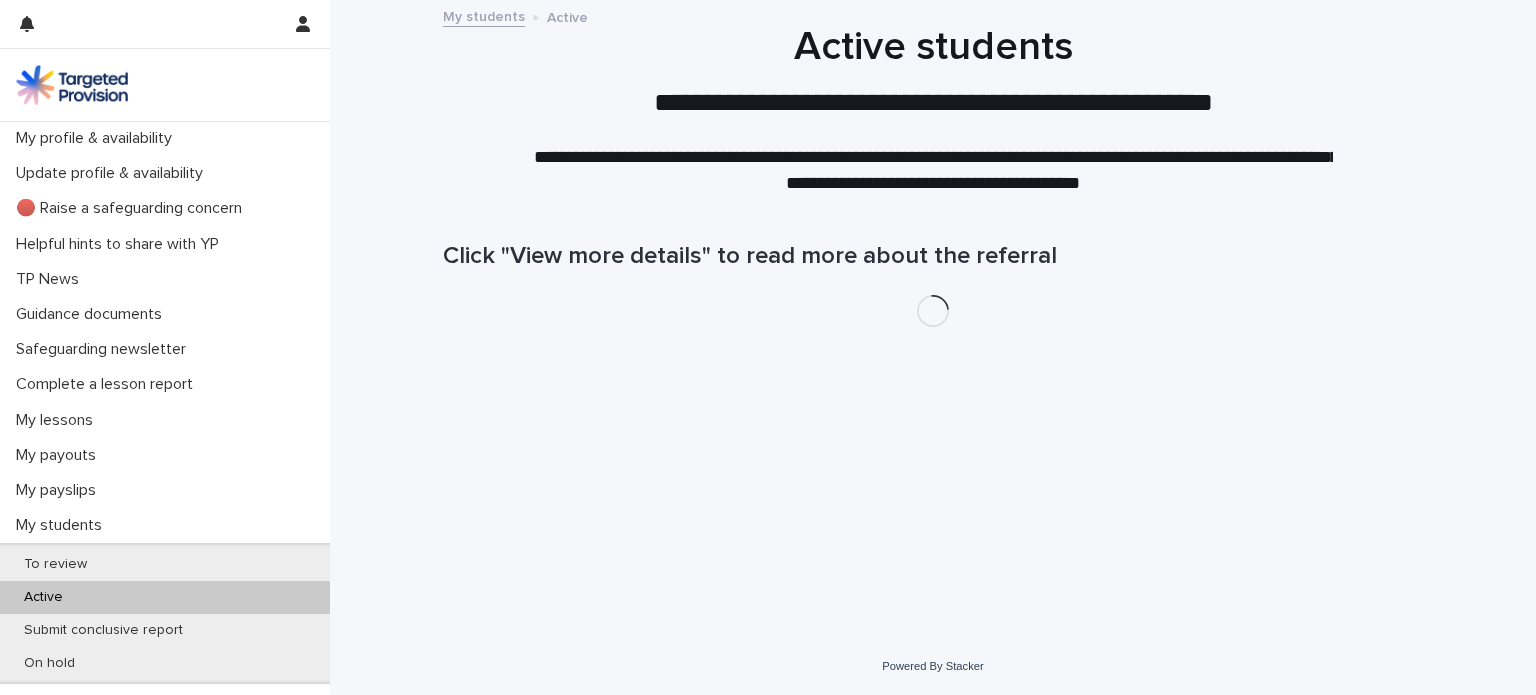 scroll, scrollTop: 0, scrollLeft: 0, axis: both 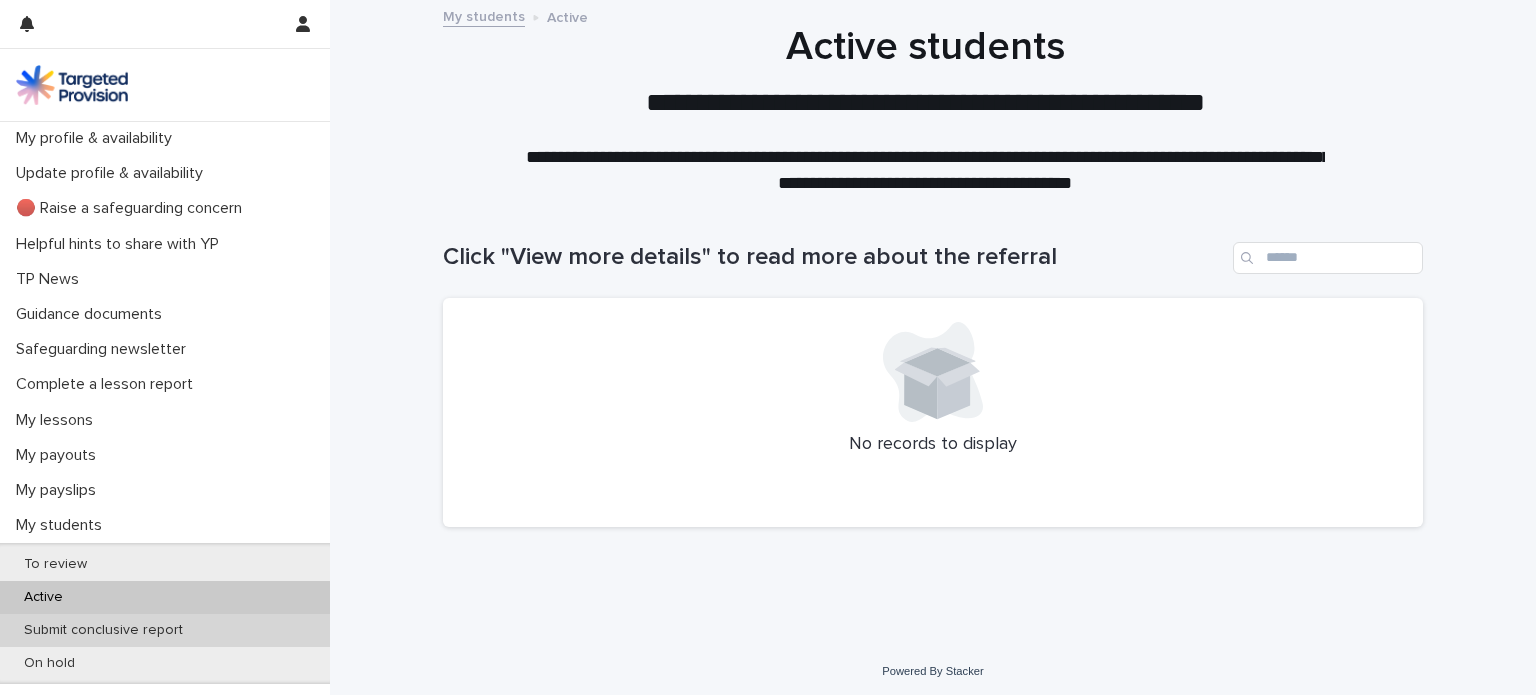 click on "Submit conclusive report" at bounding box center [103, 630] 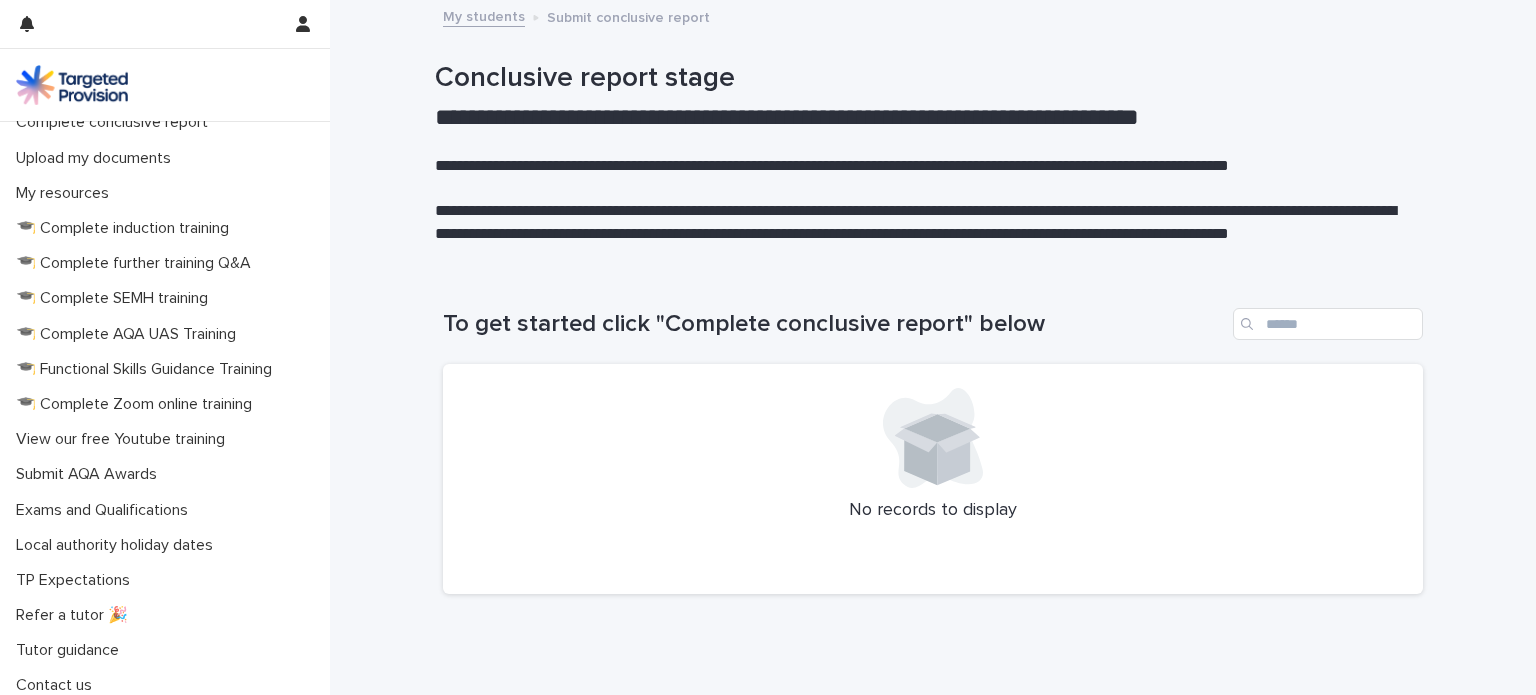 scroll, scrollTop: 587, scrollLeft: 0, axis: vertical 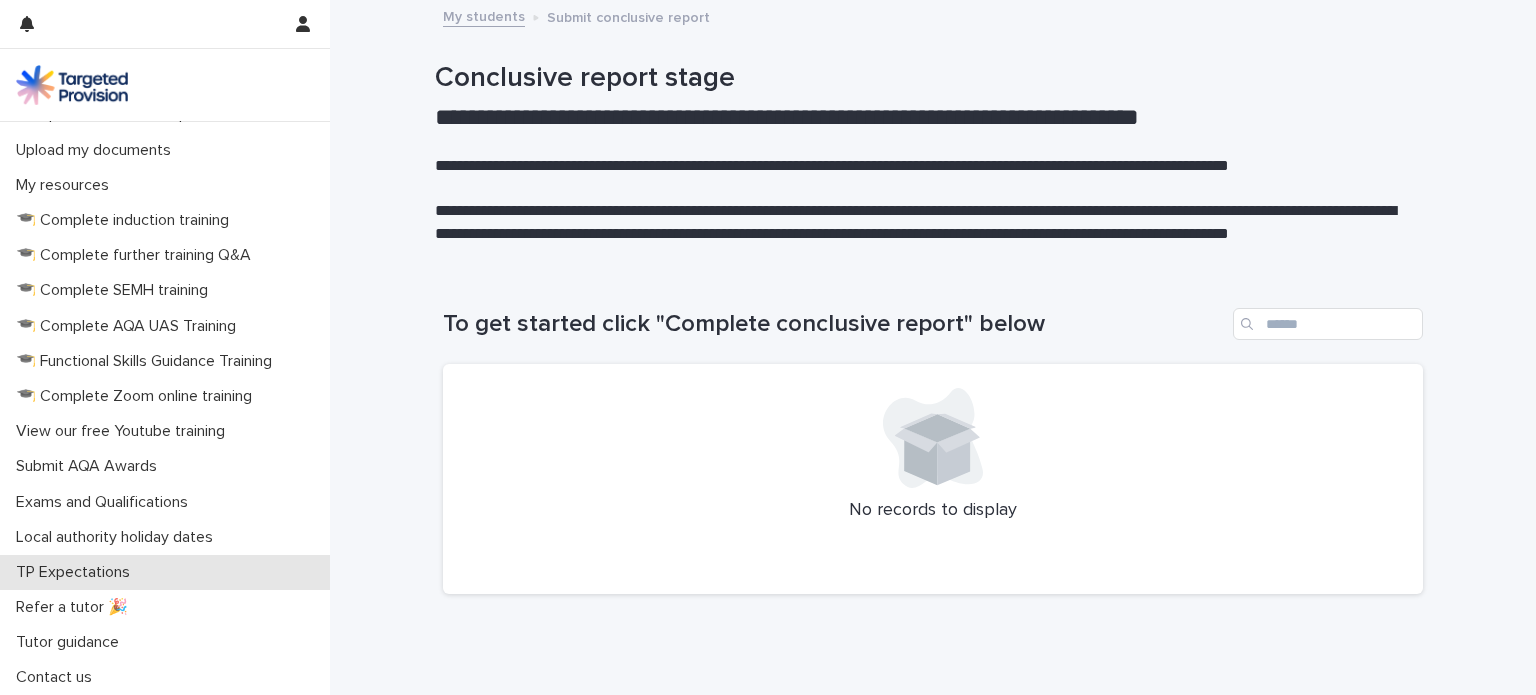 click on "TP Expectations" at bounding box center [77, 572] 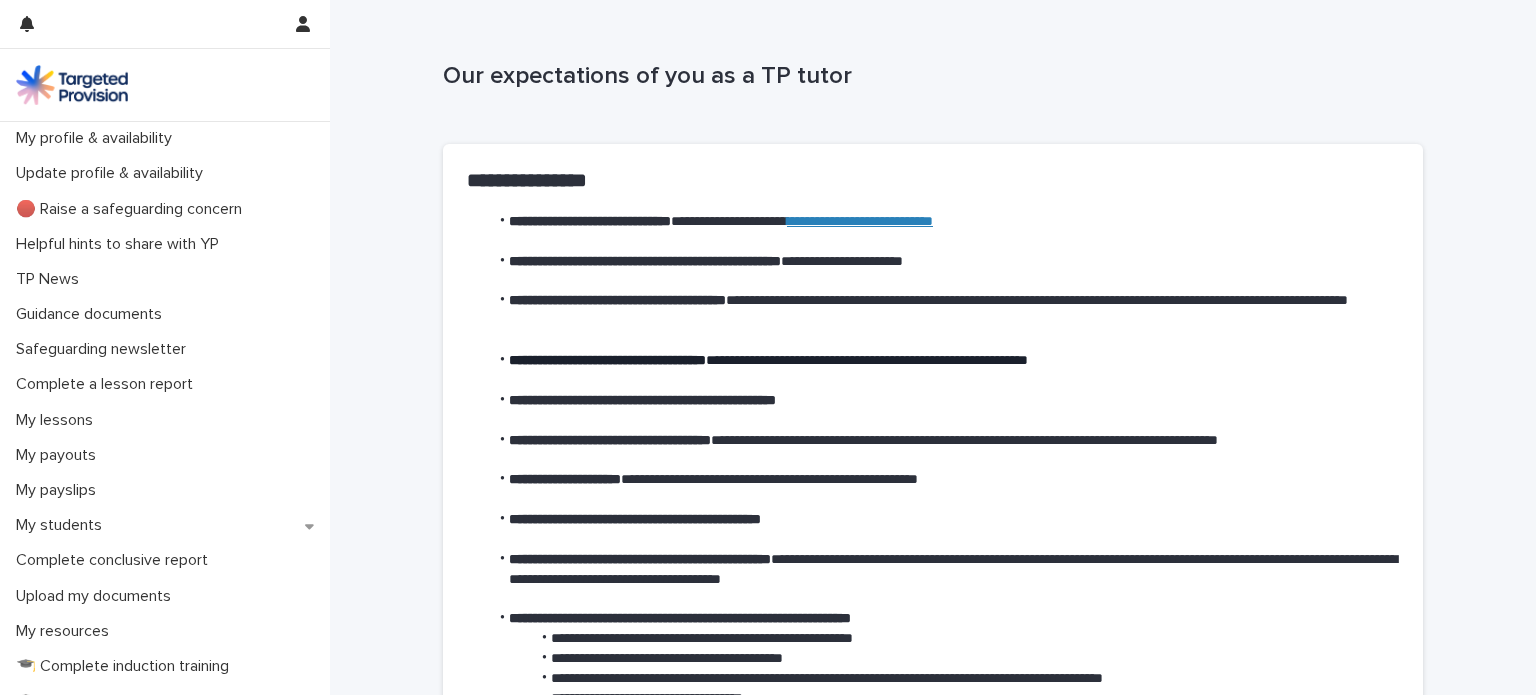 click on "**********" at bounding box center (860, 221) 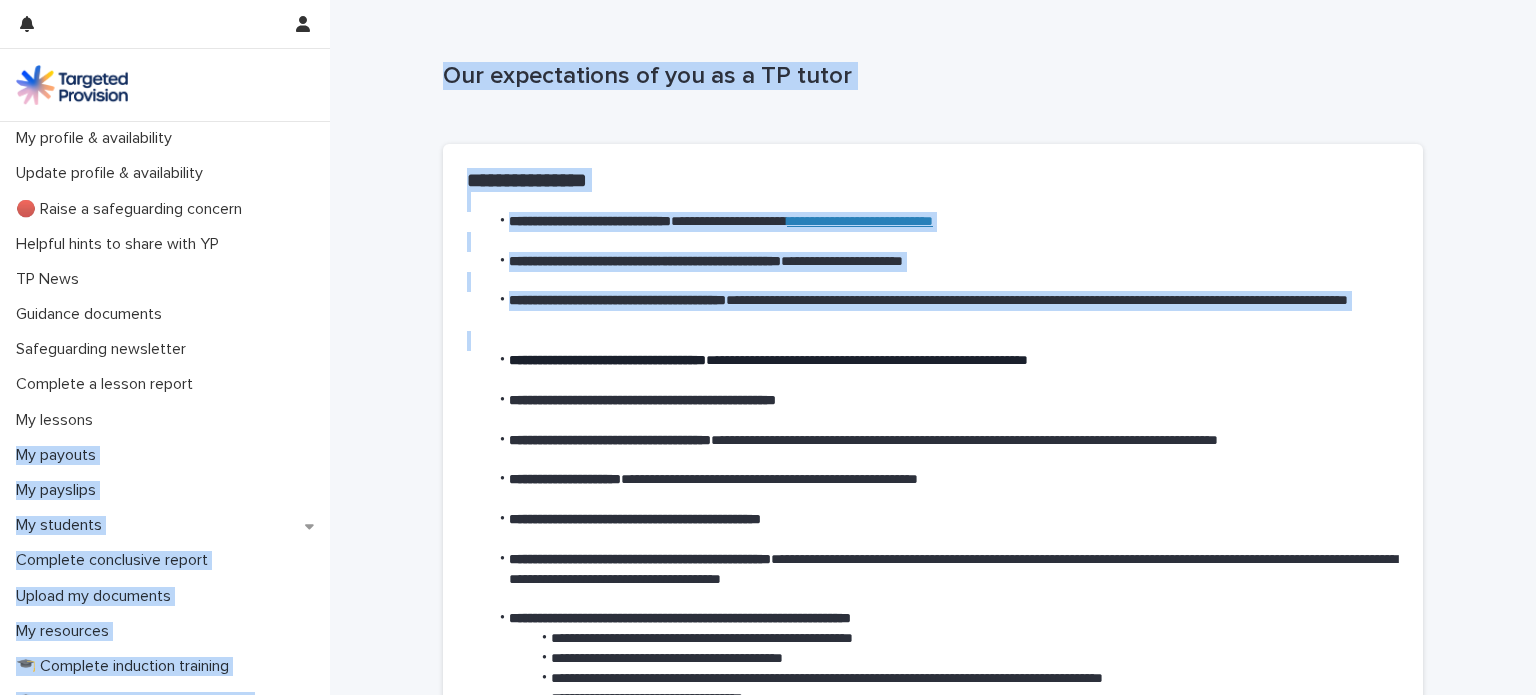 drag, startPoint x: 331, startPoint y: 360, endPoint x: 327, endPoint y: 425, distance: 65.12296 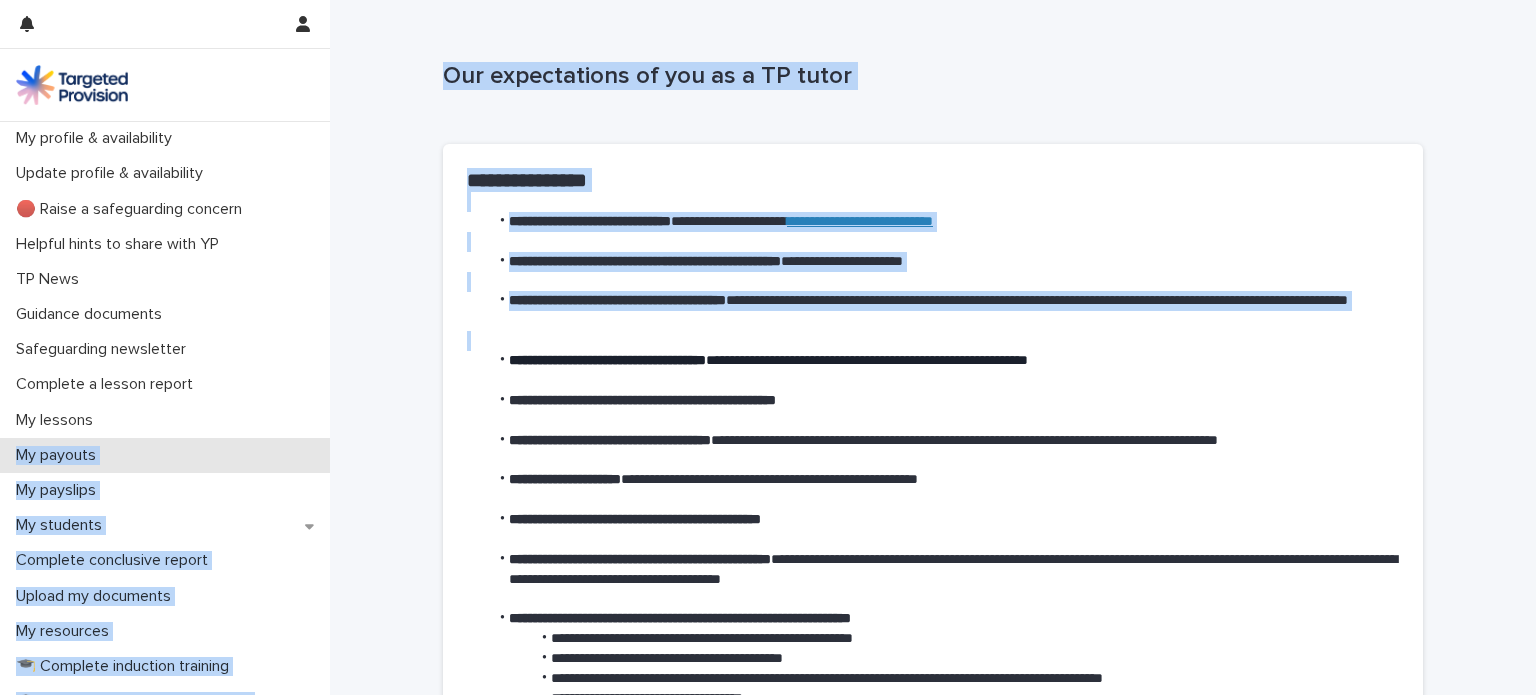 click on "My payouts" at bounding box center (60, 455) 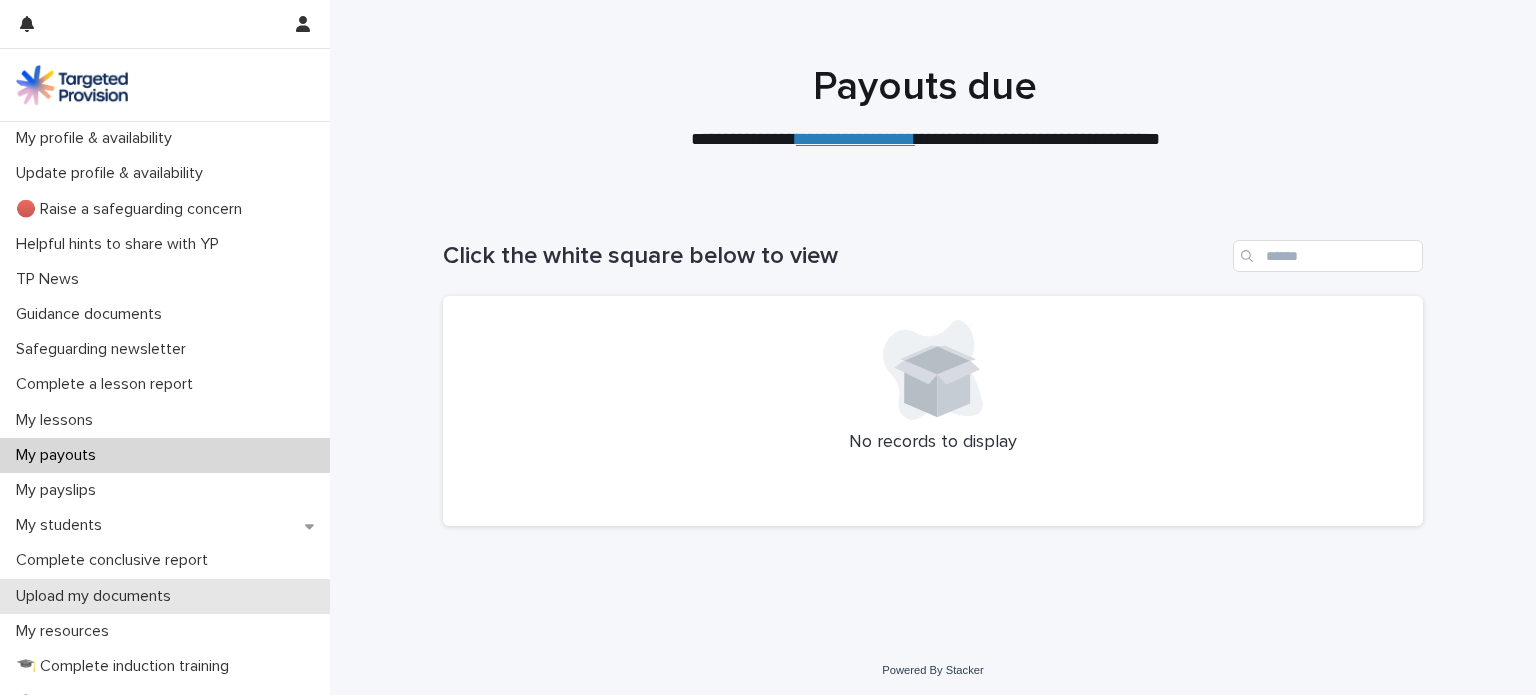 click on "Upload my documents" at bounding box center (97, 596) 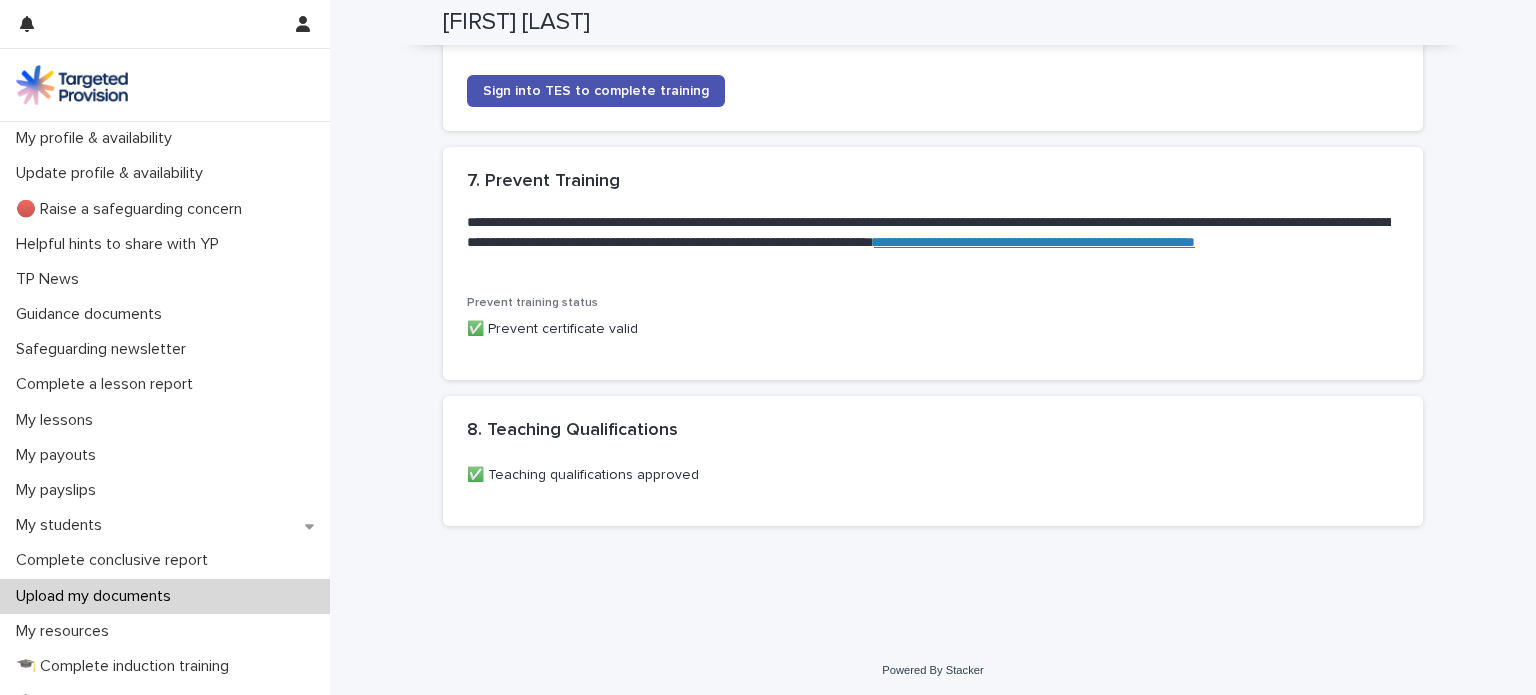 scroll, scrollTop: 1747, scrollLeft: 0, axis: vertical 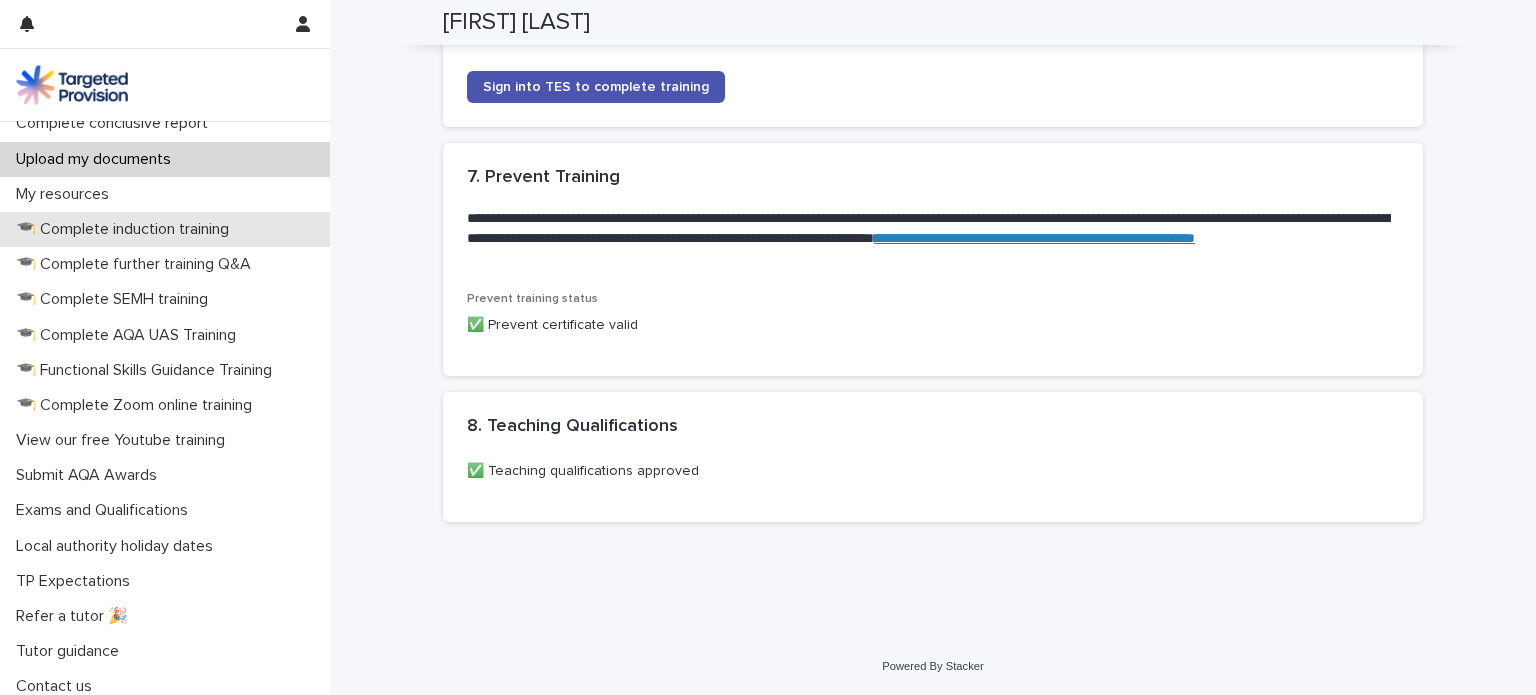 click on "🎓 Complete induction training" at bounding box center [126, 229] 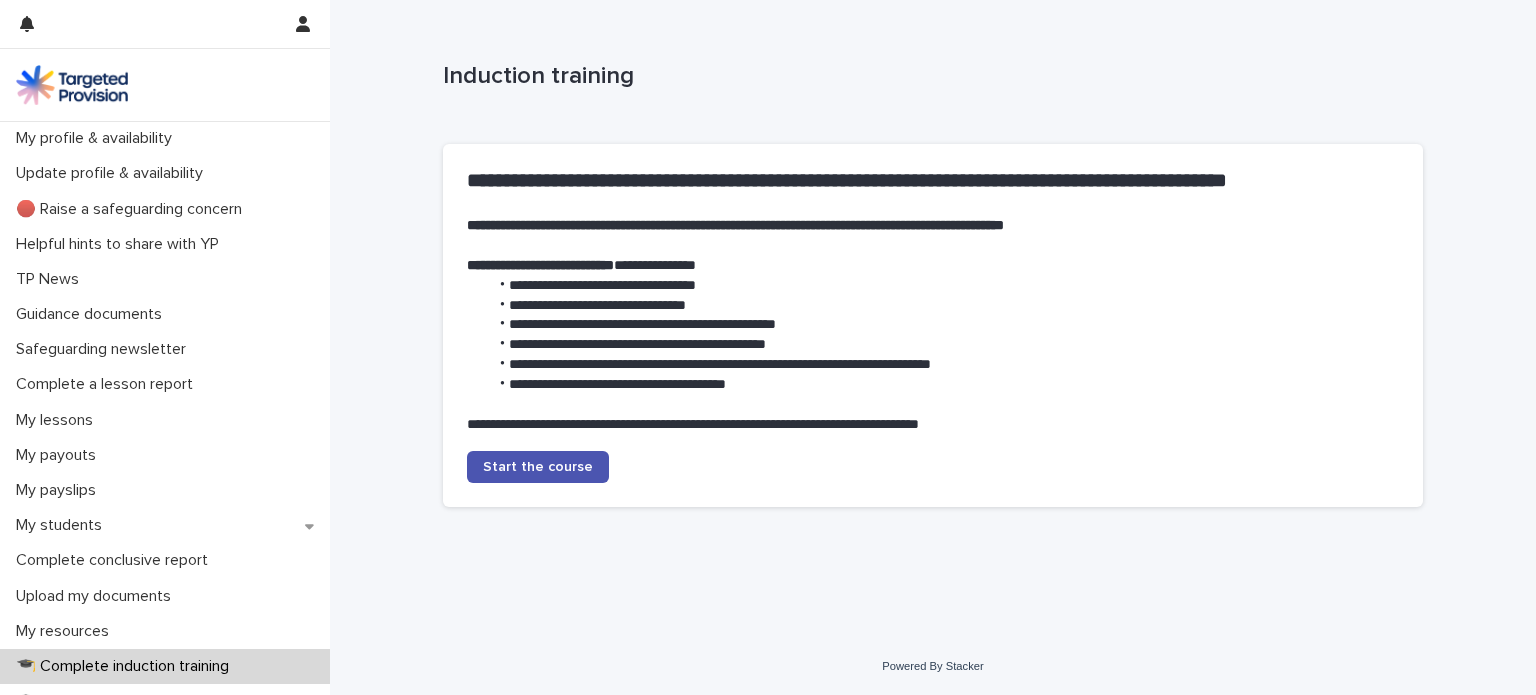 scroll, scrollTop: 0, scrollLeft: 0, axis: both 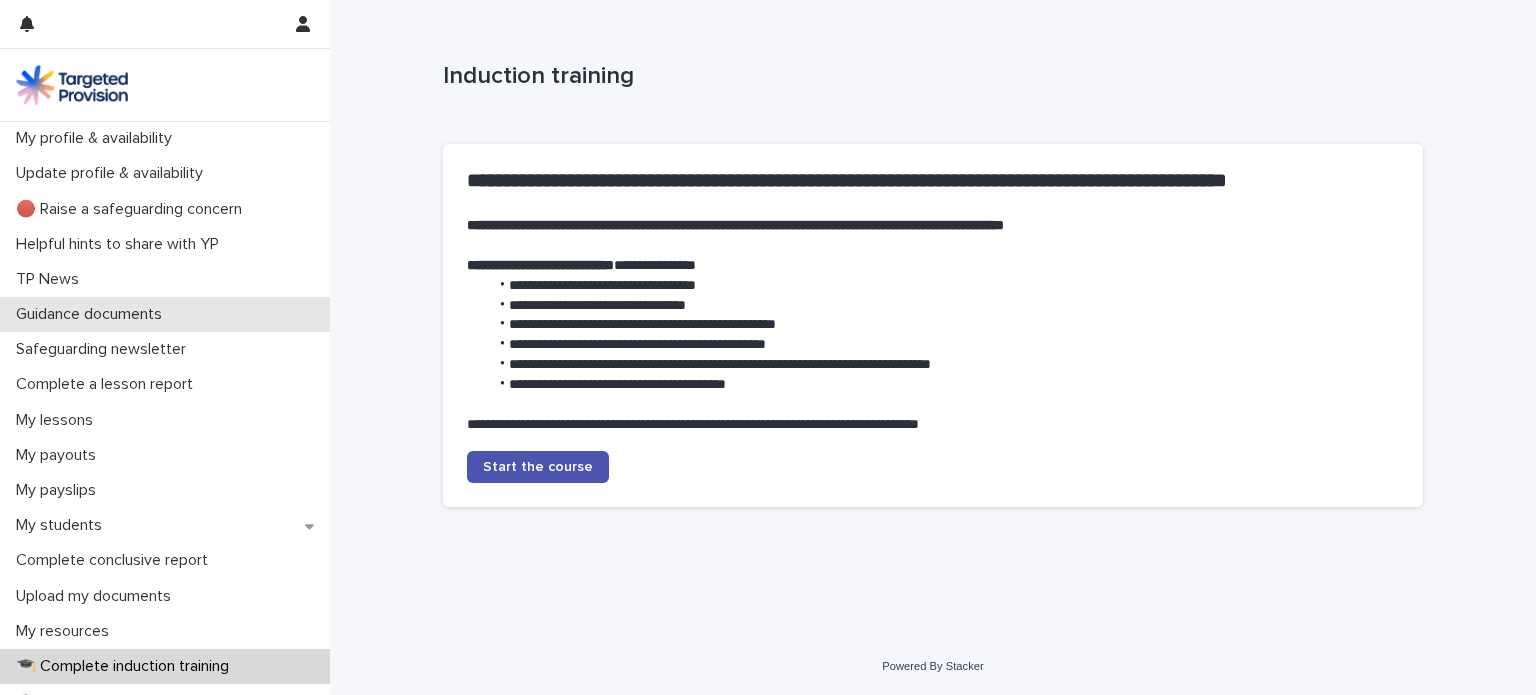 click on "Safeguarding newsletter" at bounding box center (165, 349) 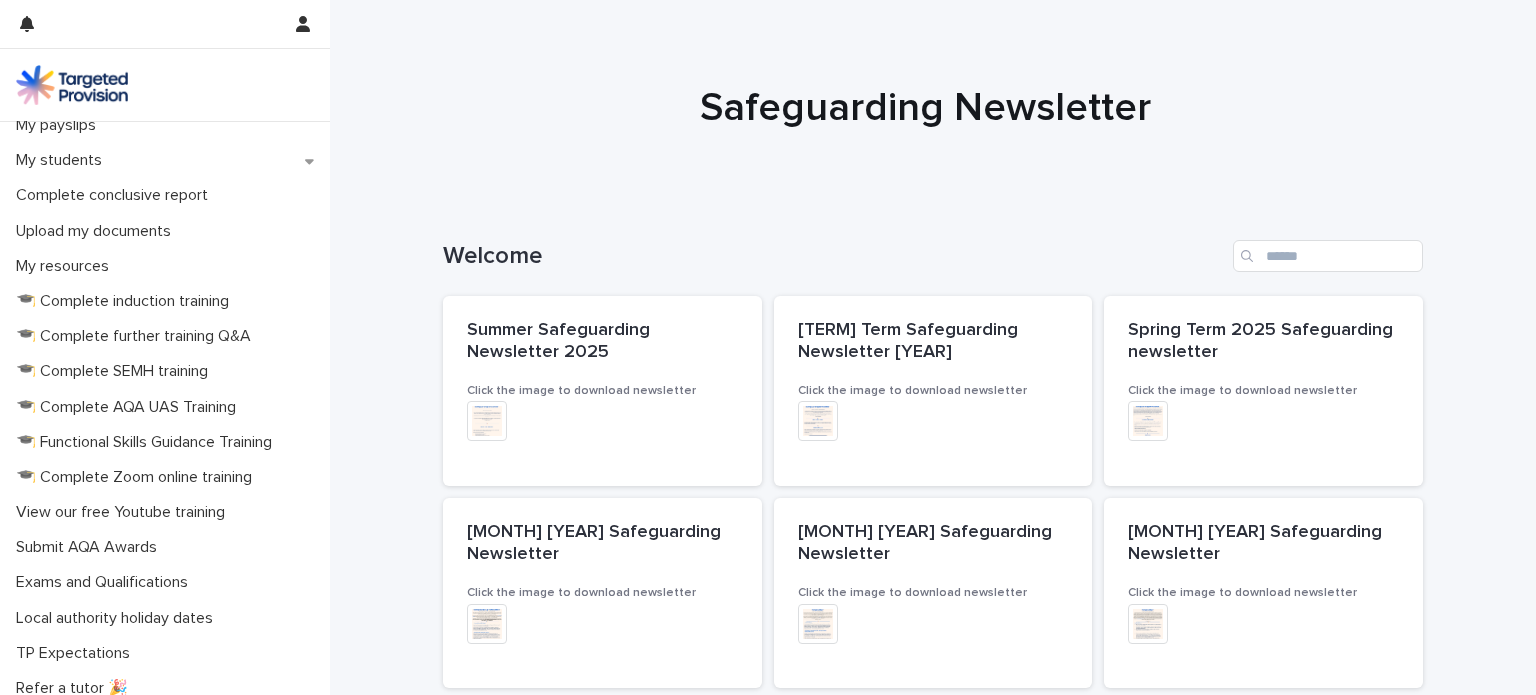 scroll, scrollTop: 374, scrollLeft: 0, axis: vertical 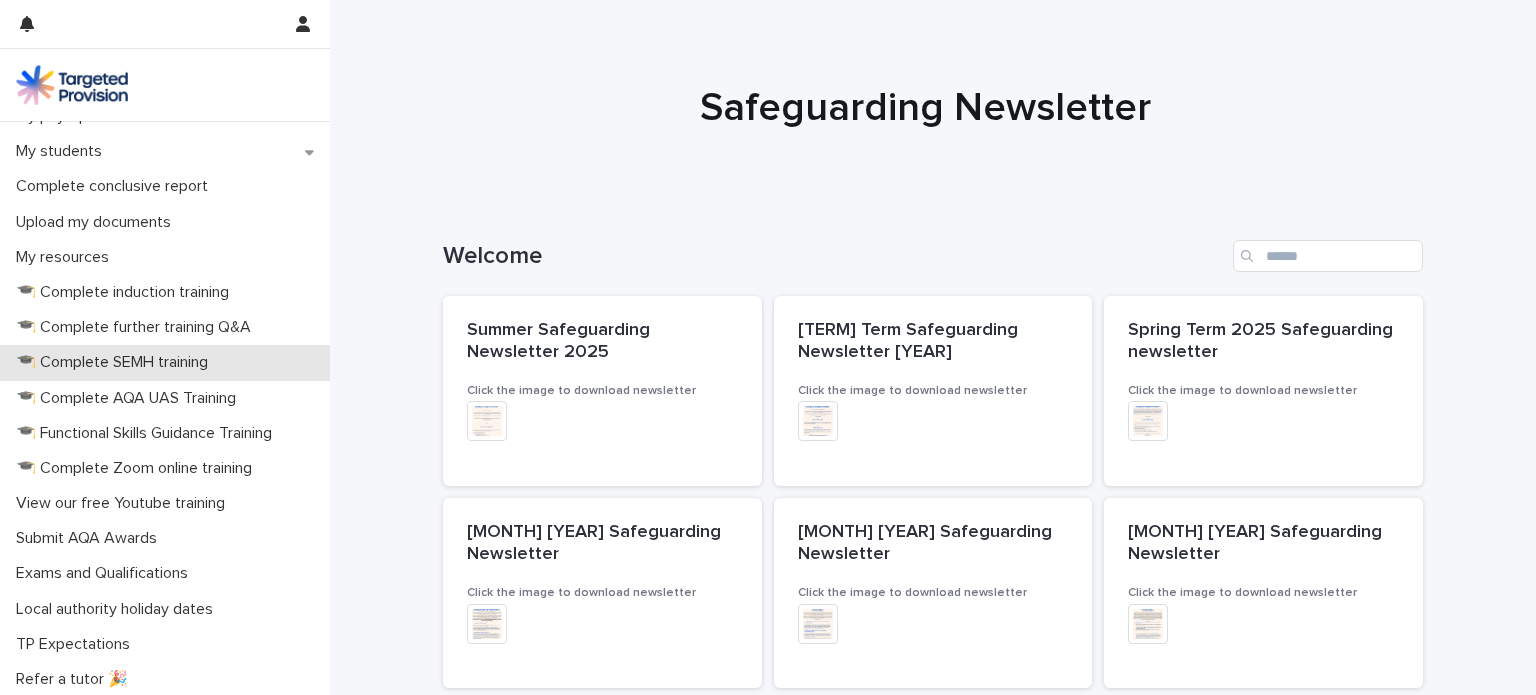 click on "🎓 Complete SEMH training" at bounding box center (116, 362) 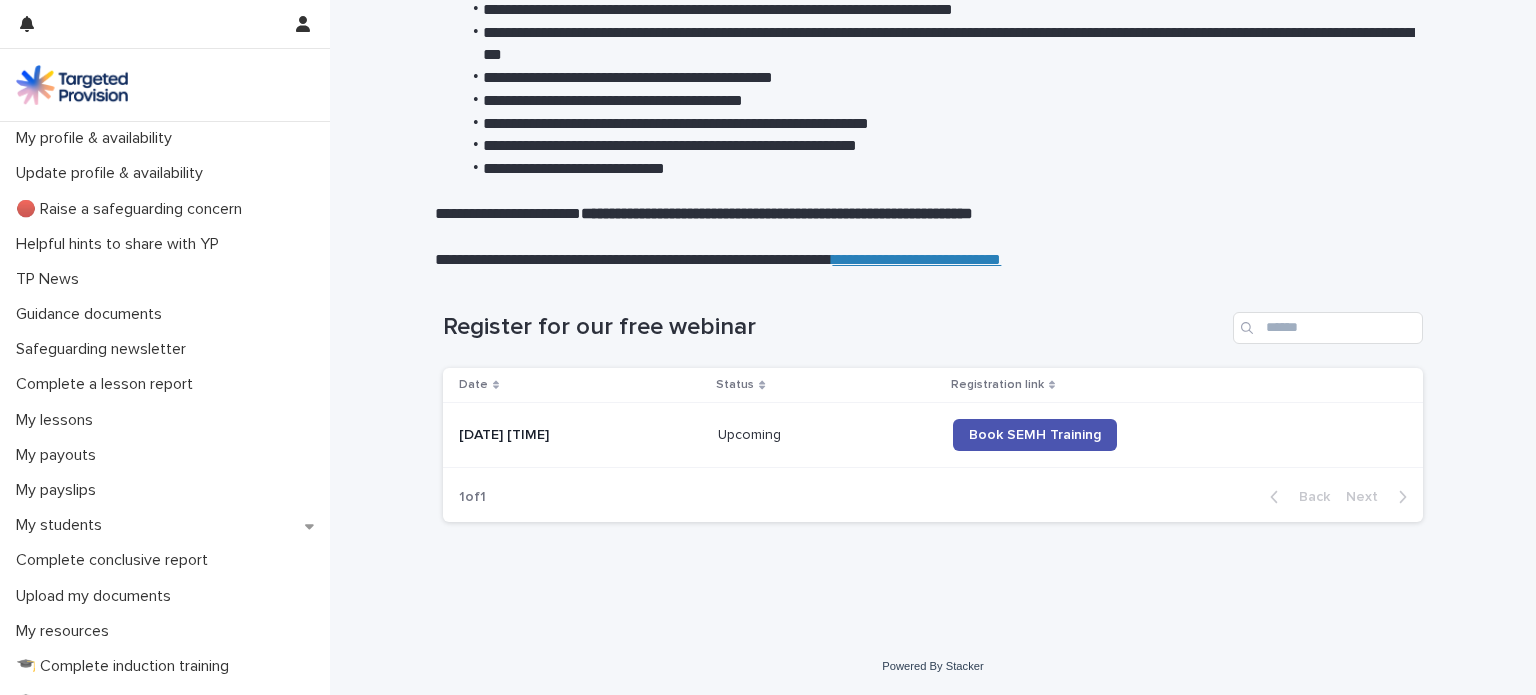 scroll, scrollTop: 358, scrollLeft: 0, axis: vertical 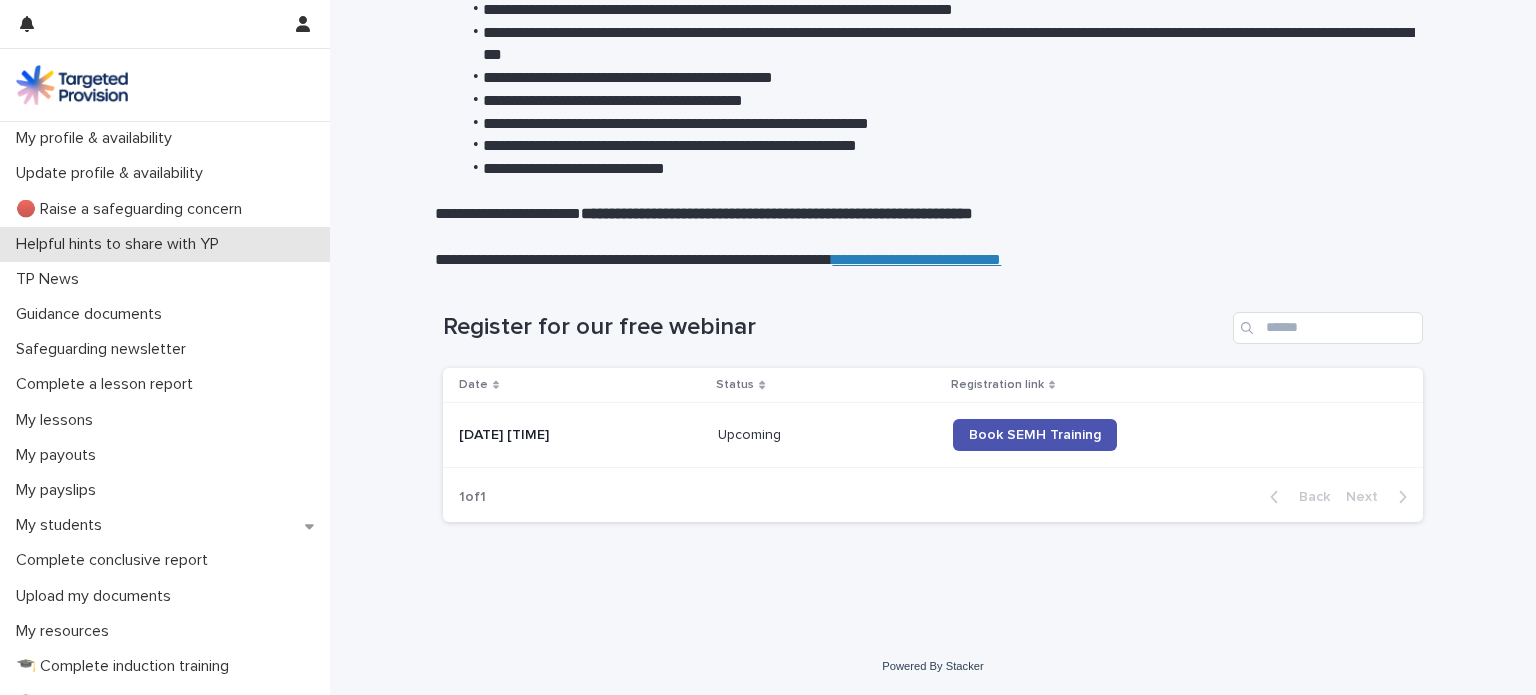 click on "Helpful hints to share with YP" at bounding box center [121, 244] 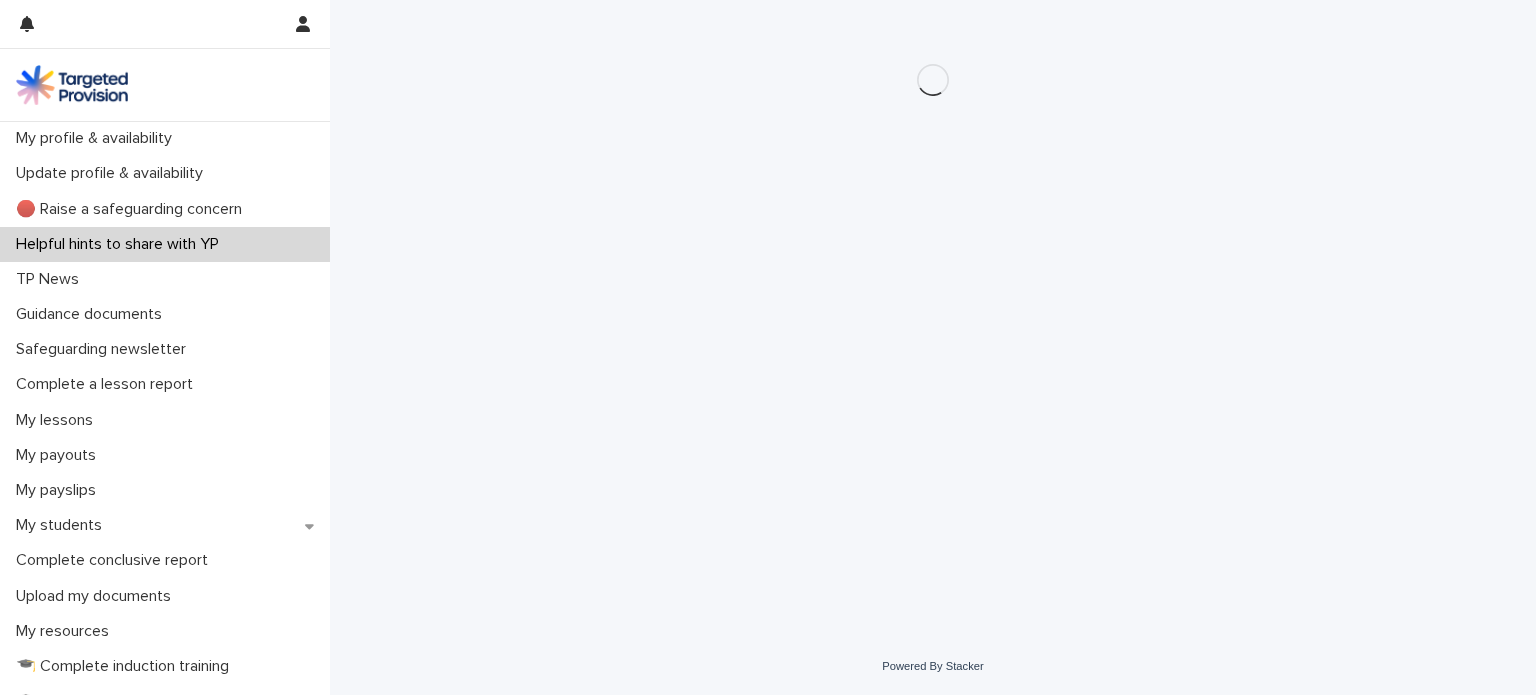 scroll, scrollTop: 0, scrollLeft: 0, axis: both 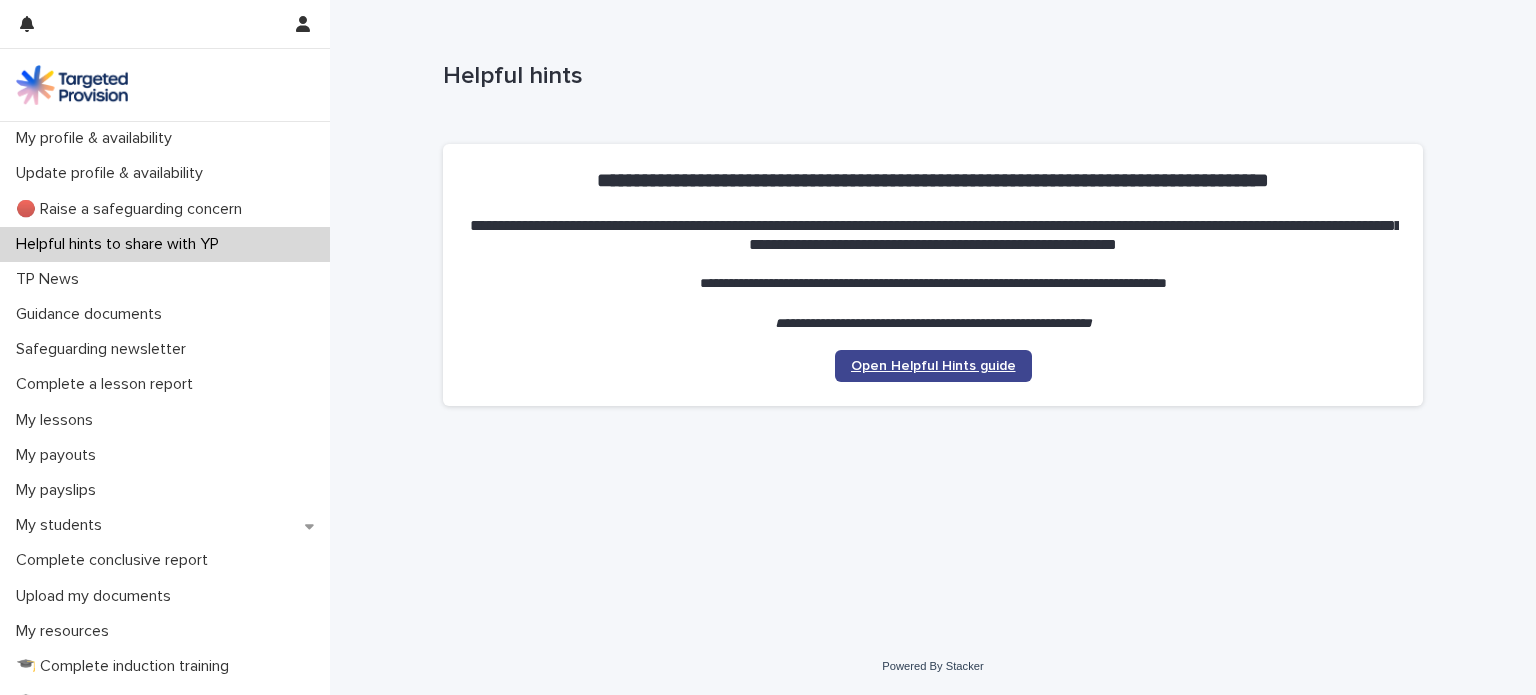 click on "Open Helpful Hints guide" 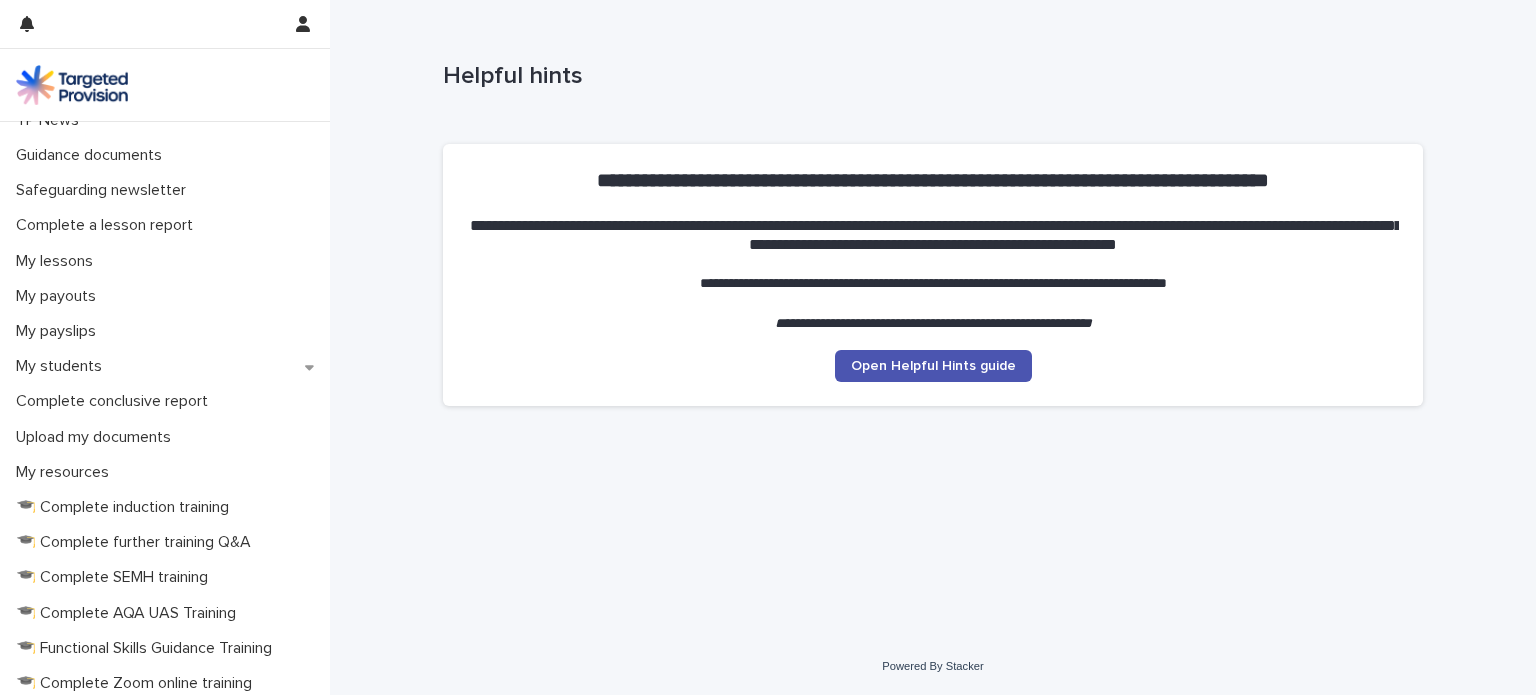 scroll, scrollTop: 163, scrollLeft: 0, axis: vertical 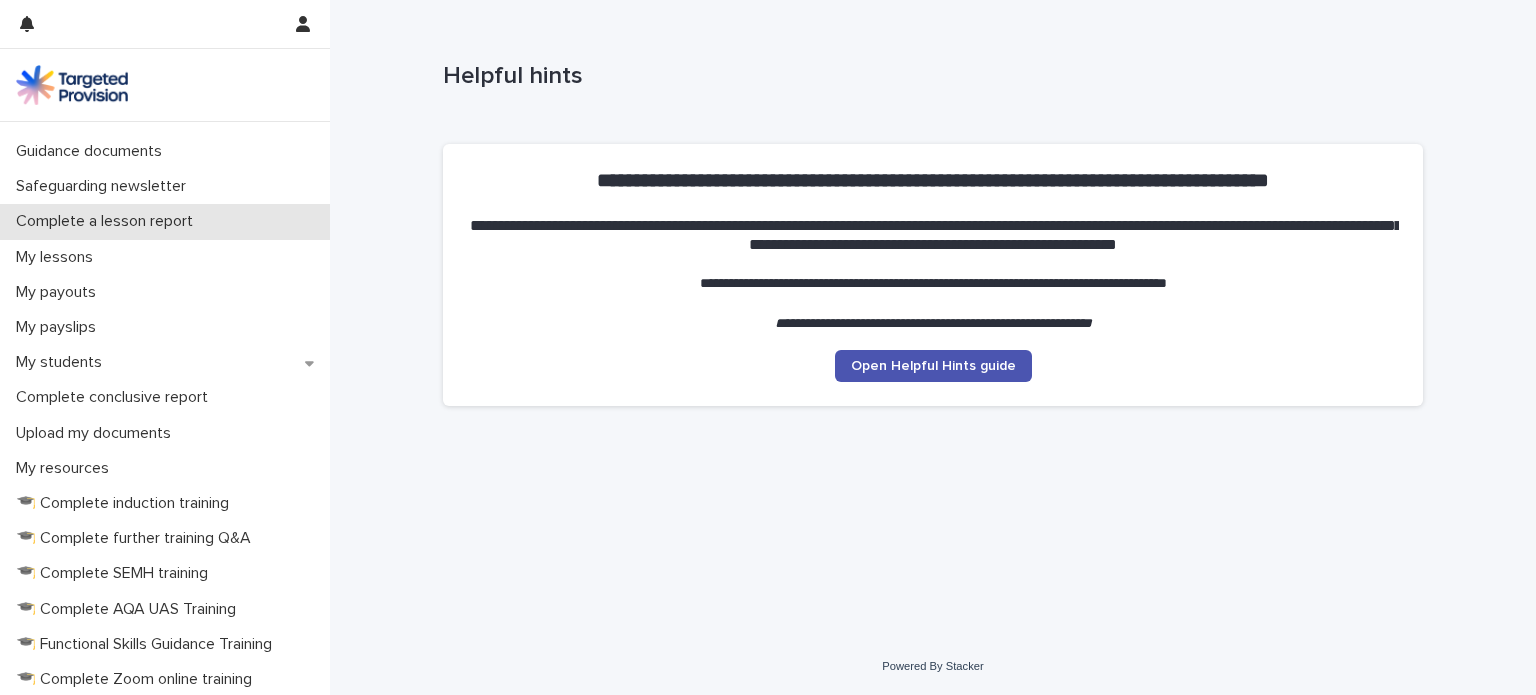 click on "Complete a lesson report" at bounding box center [108, 221] 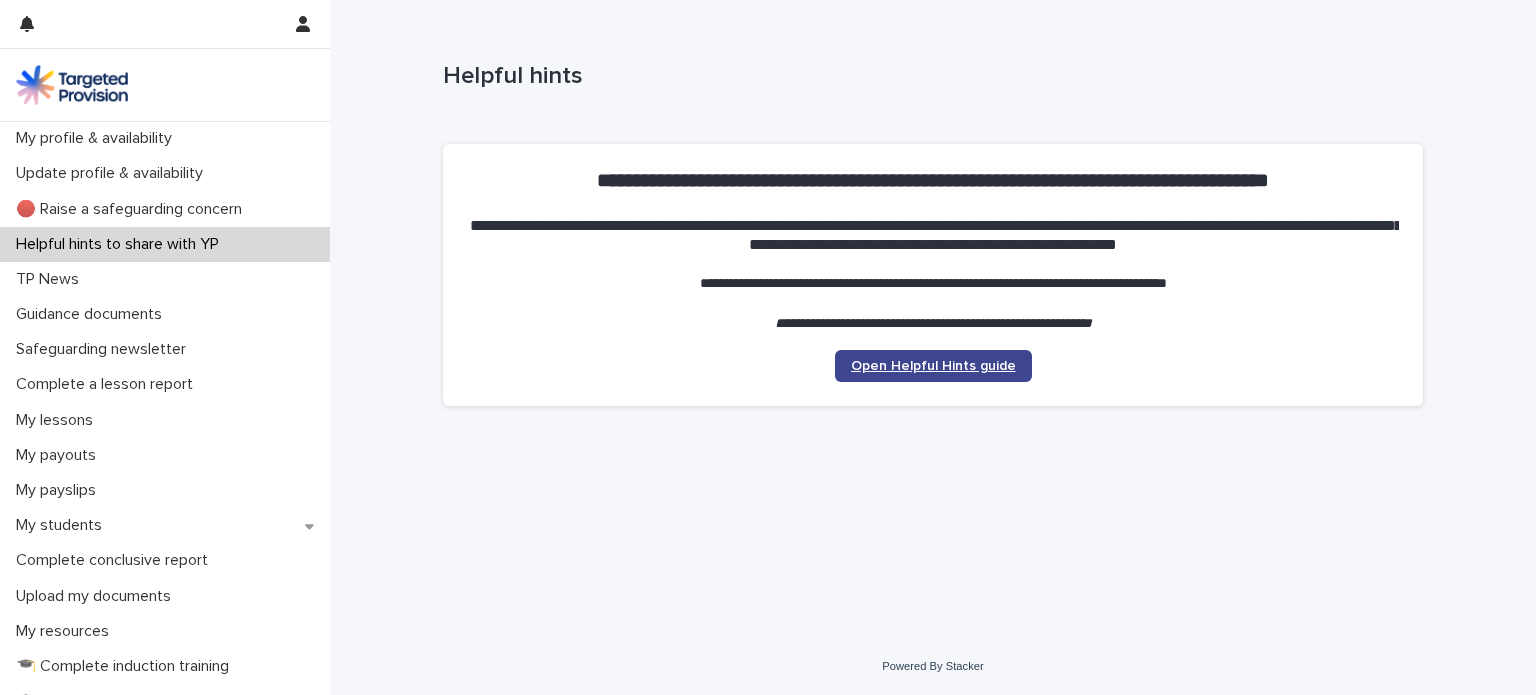 click on "Open Helpful Hints guide" at bounding box center [933, 366] 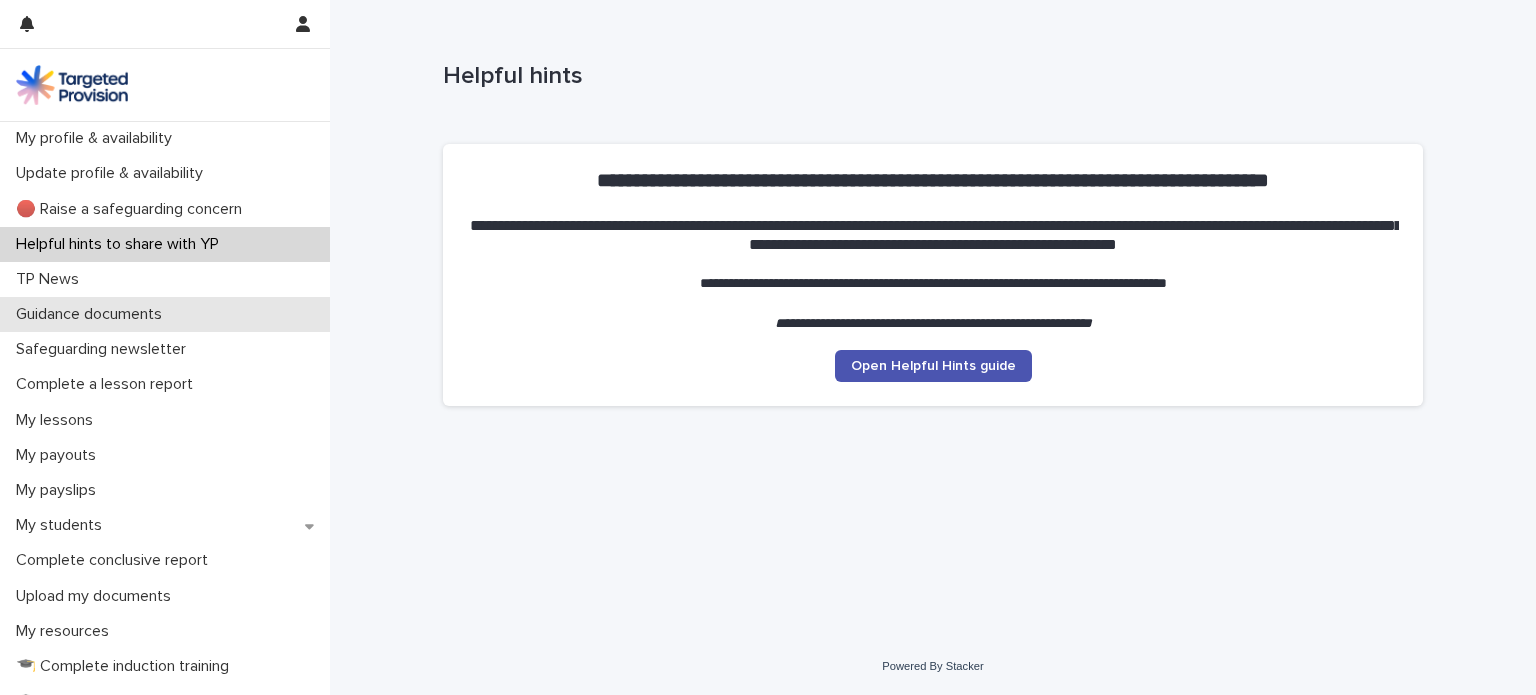 click on "Guidance documents" at bounding box center (93, 314) 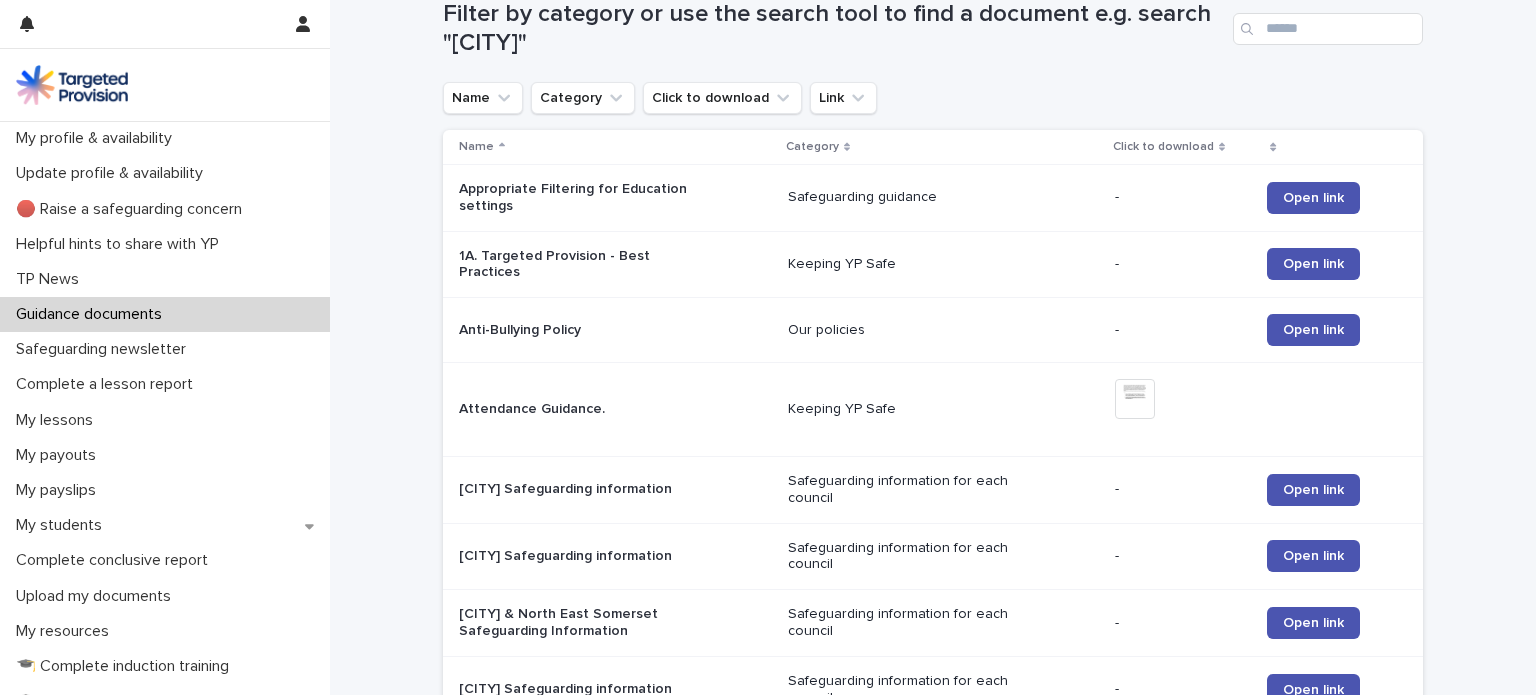 scroll, scrollTop: 305, scrollLeft: 0, axis: vertical 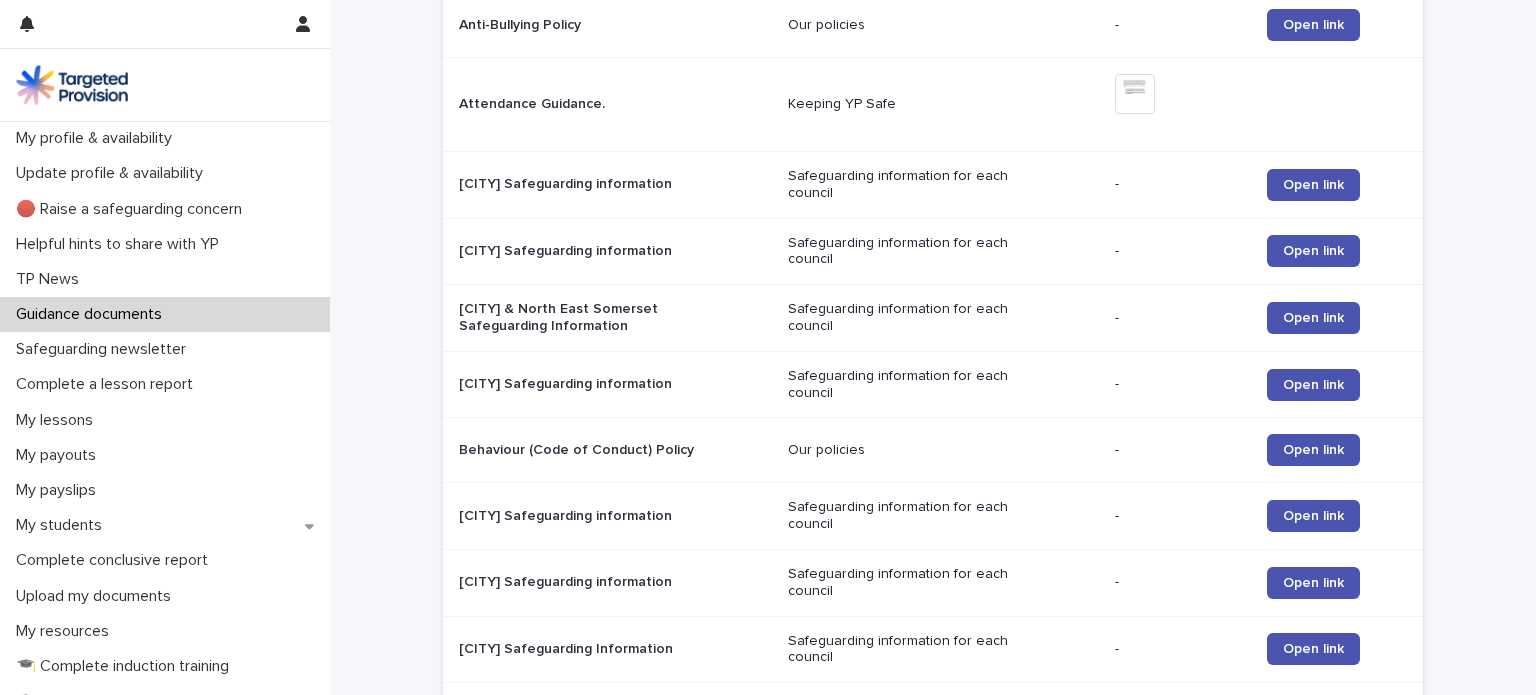 drag, startPoint x: 1518, startPoint y: 254, endPoint x: 1525, endPoint y: 328, distance: 74.330345 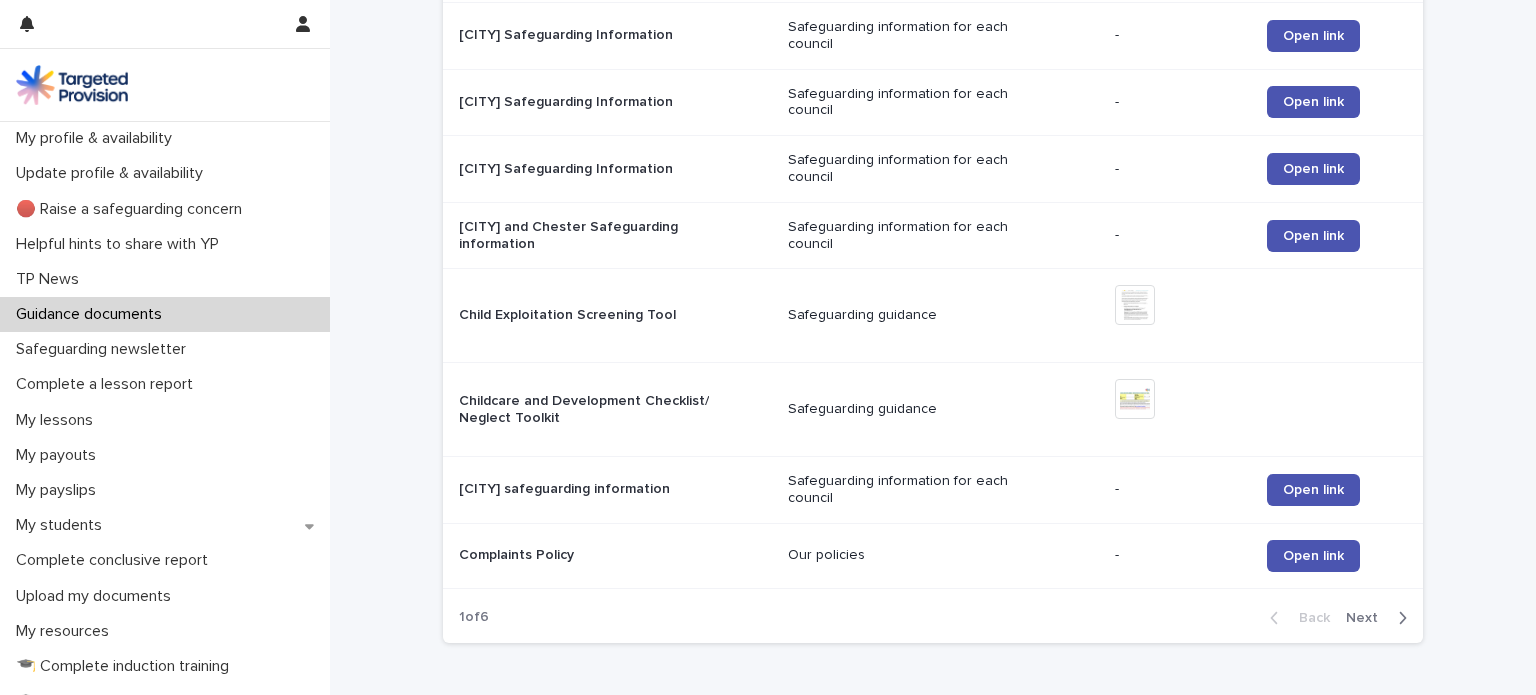 scroll, scrollTop: 2003, scrollLeft: 0, axis: vertical 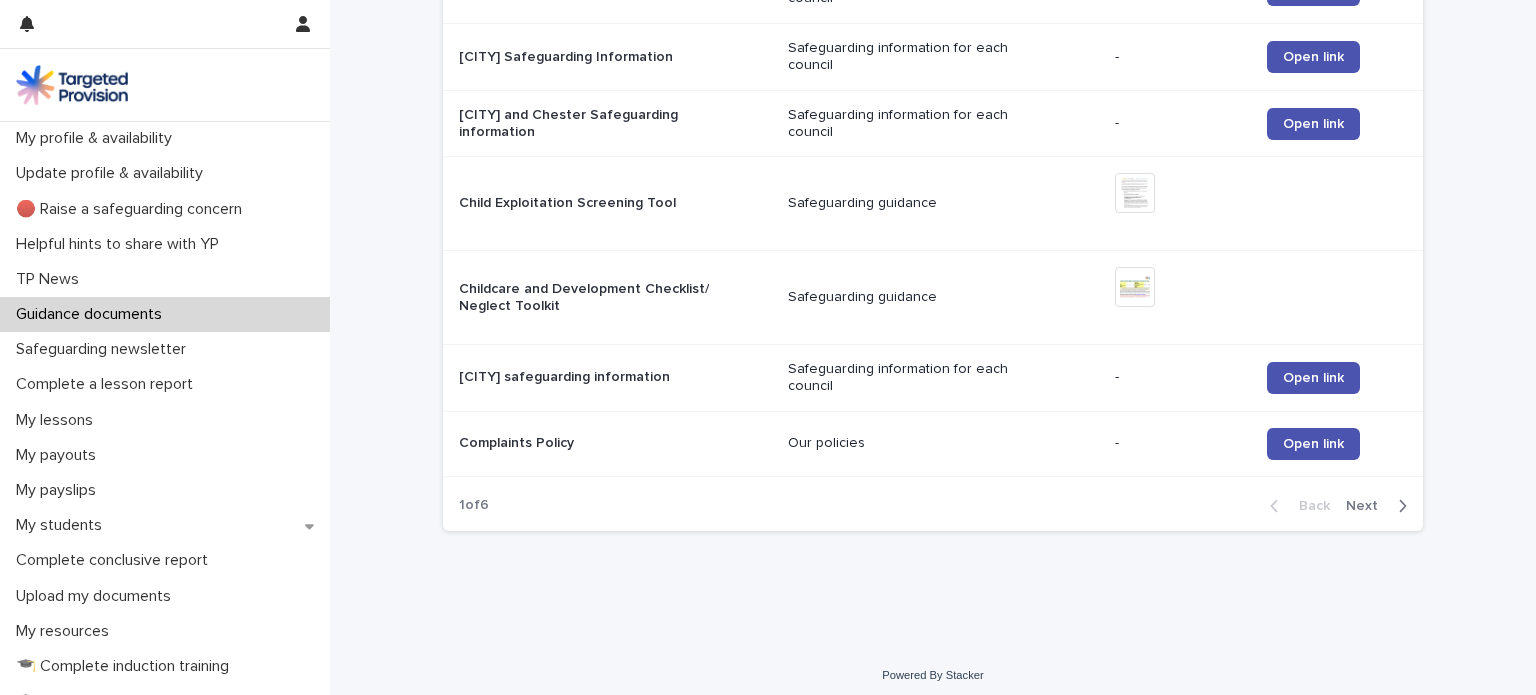 click 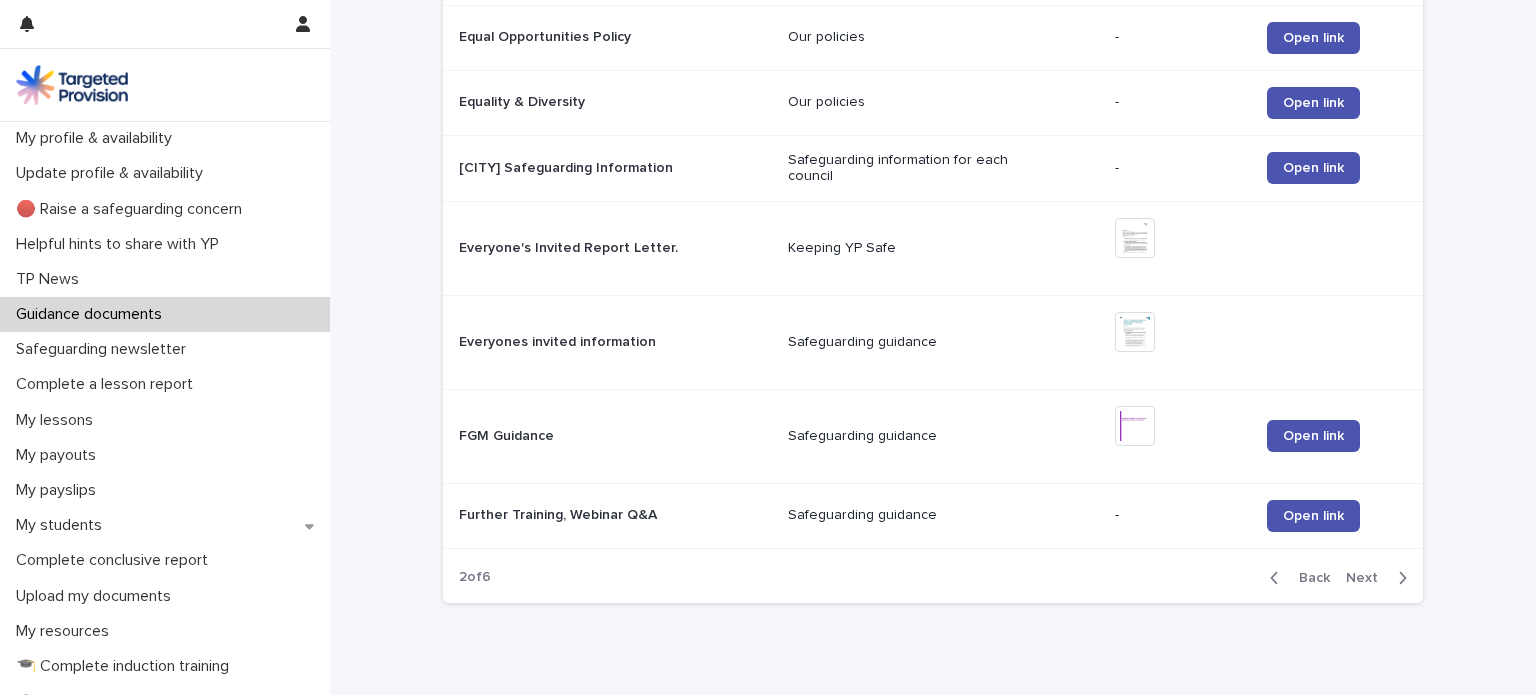 click 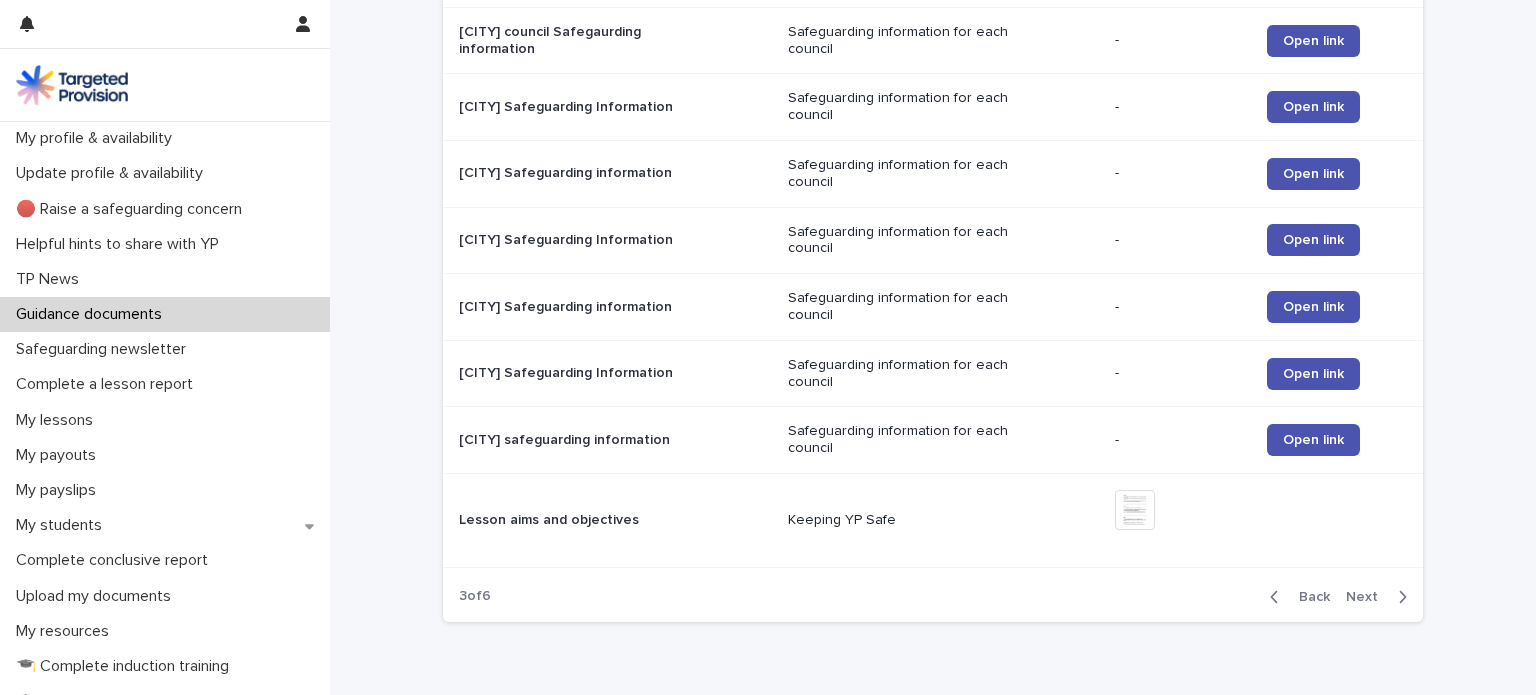 click on "Back Next" at bounding box center [1338, 597] 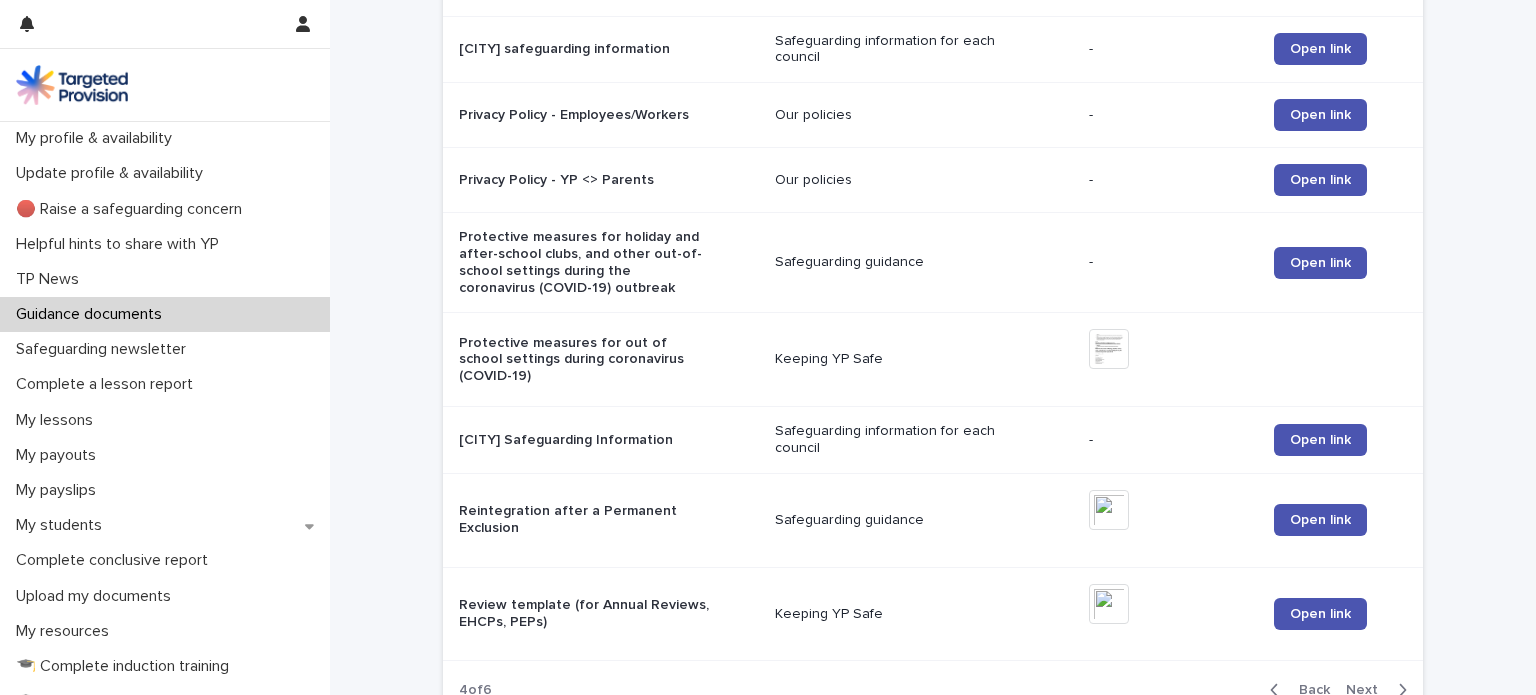 click on "Open link" at bounding box center (1332, 614) 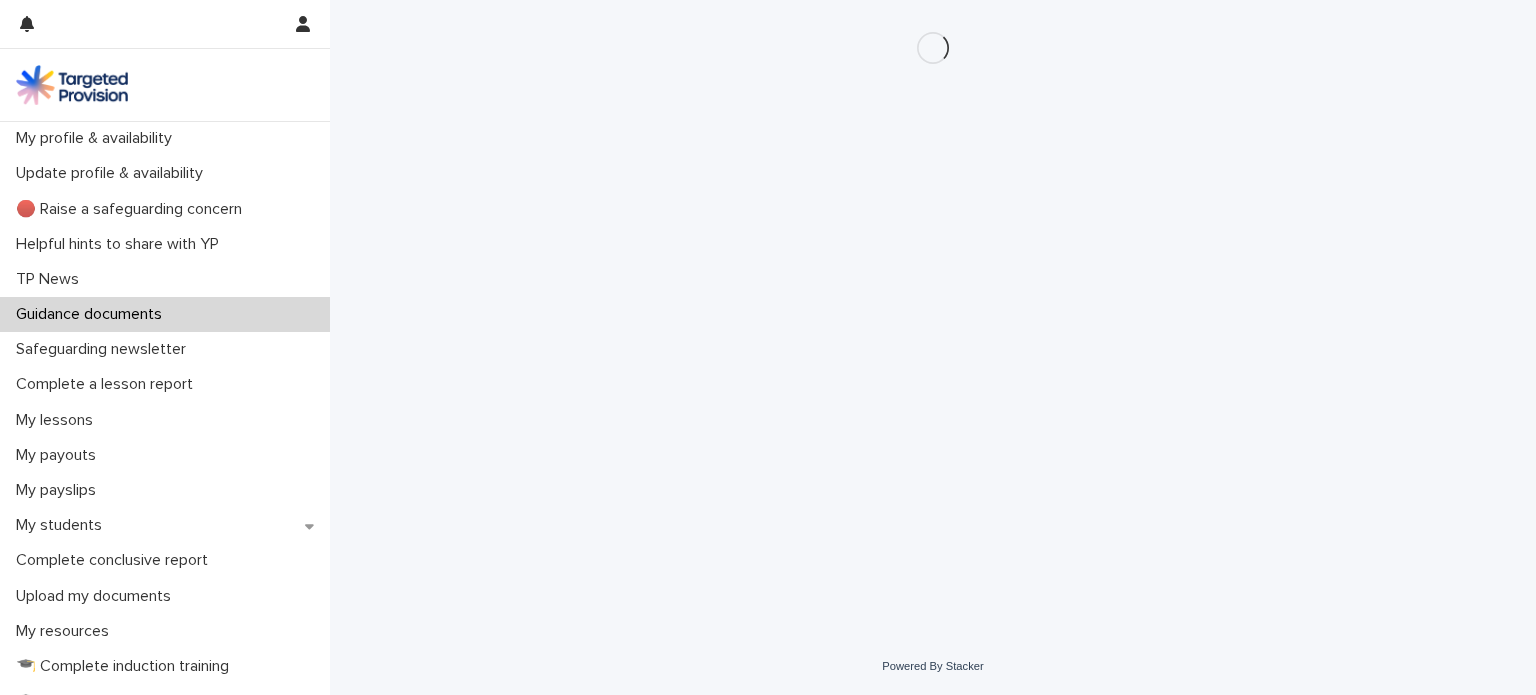 scroll, scrollTop: 0, scrollLeft: 0, axis: both 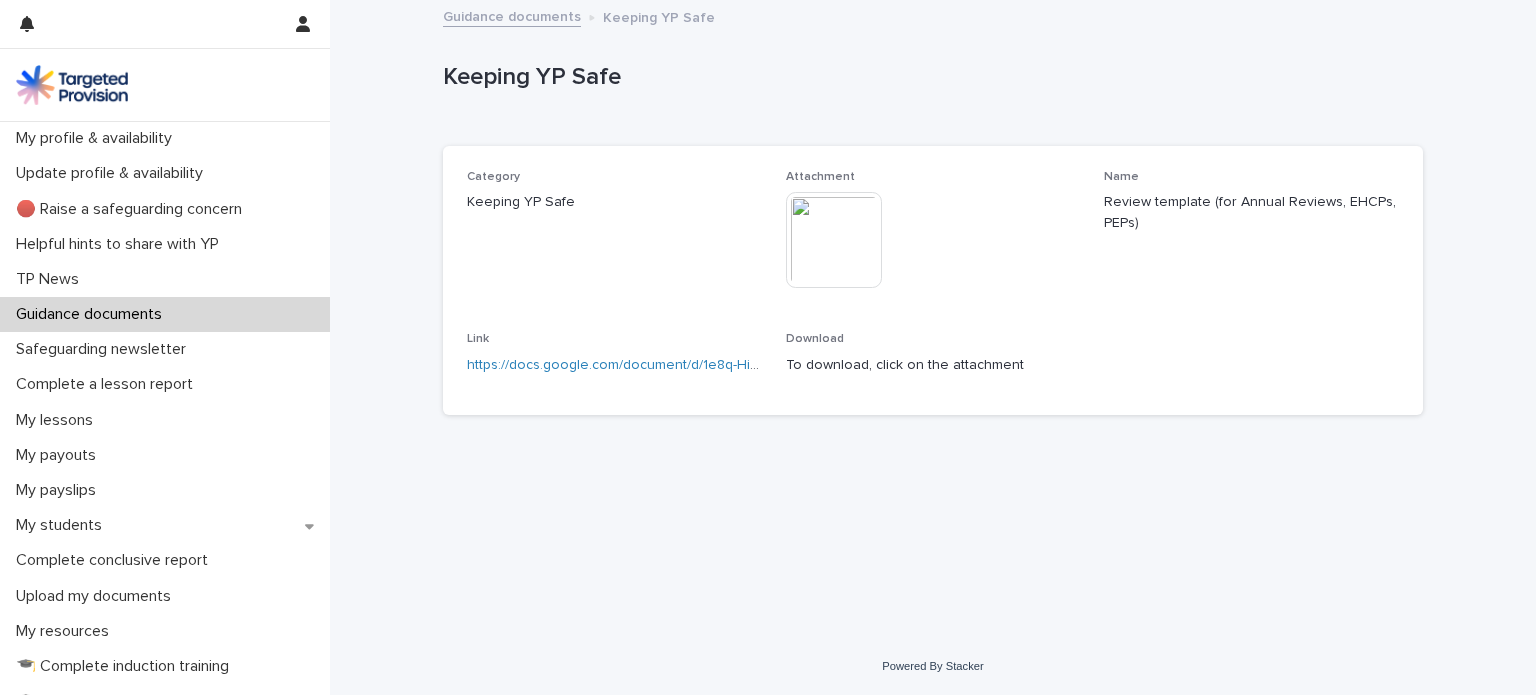 click at bounding box center (834, 240) 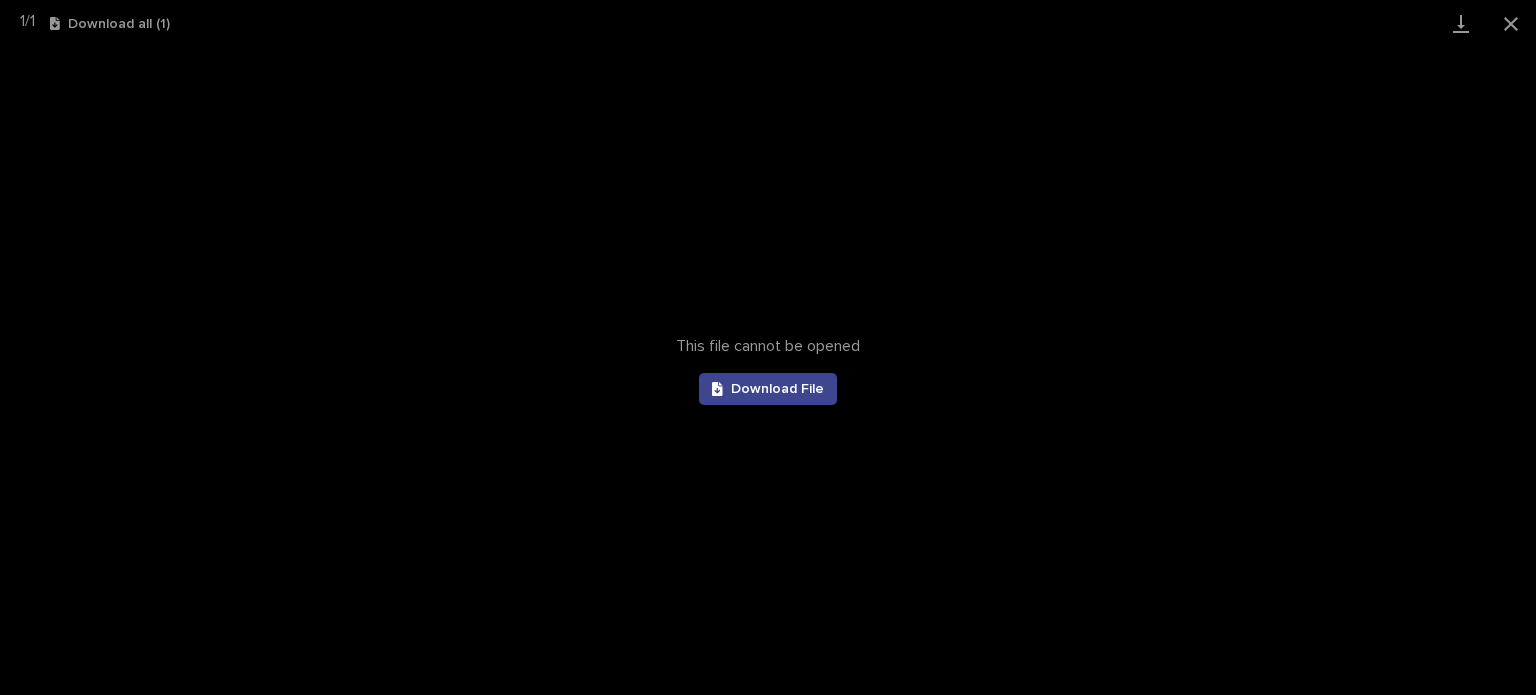 click on "Download File" at bounding box center (777, 389) 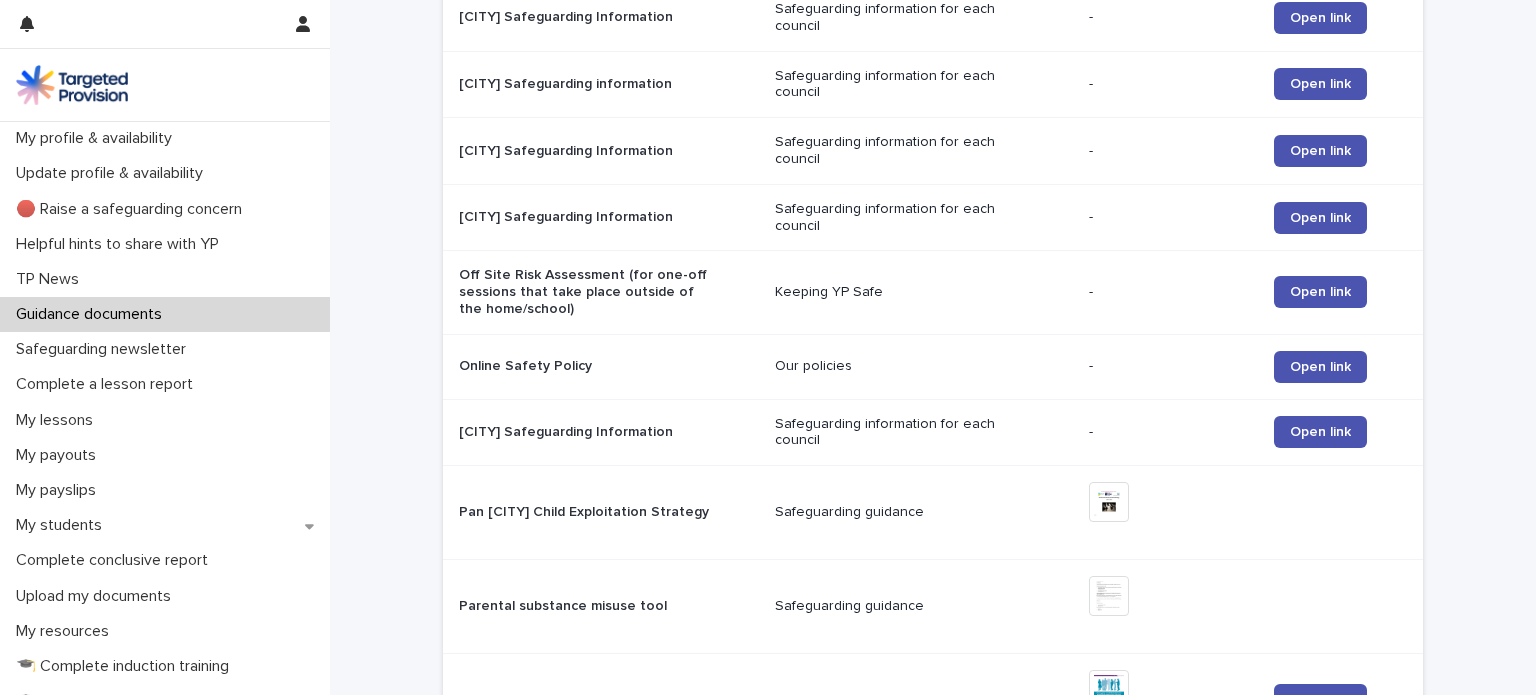 scroll, scrollTop: 1280, scrollLeft: 0, axis: vertical 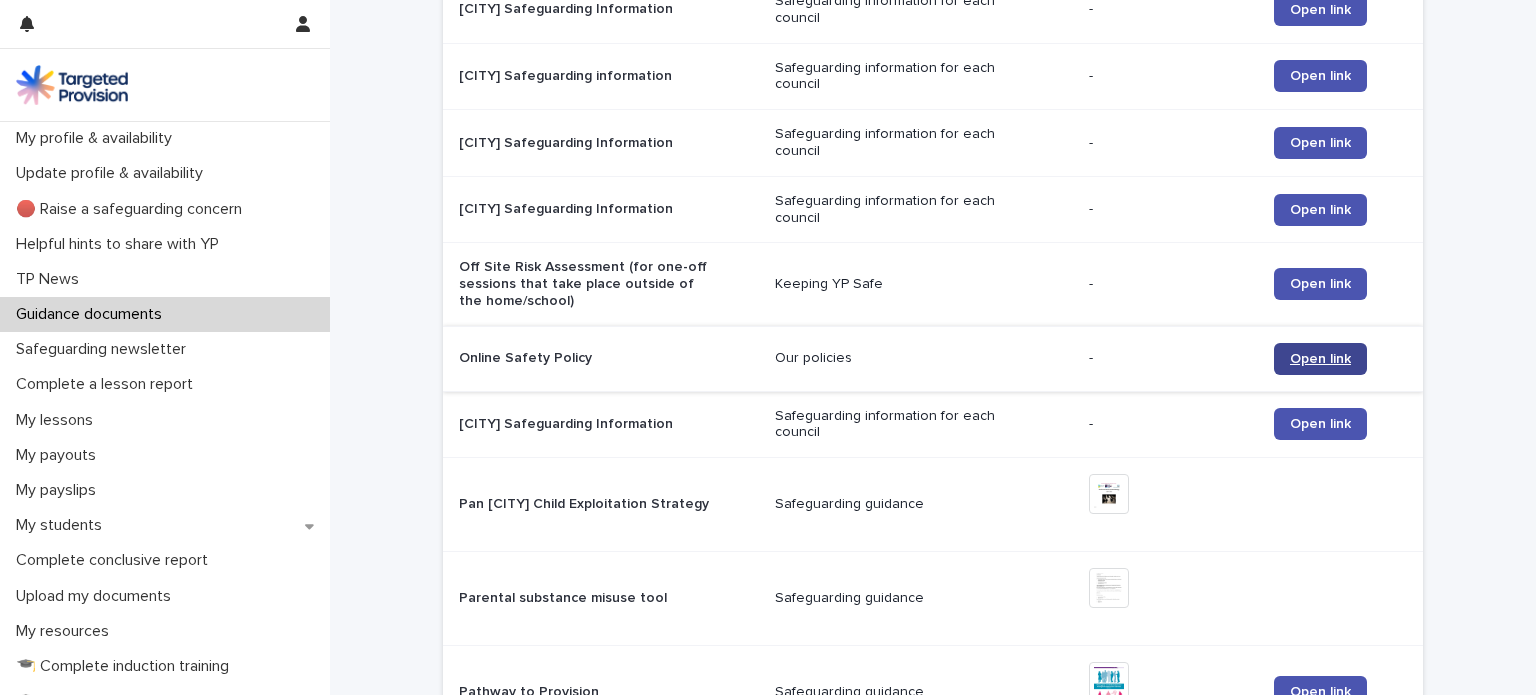 click on "Open link" at bounding box center (1320, 359) 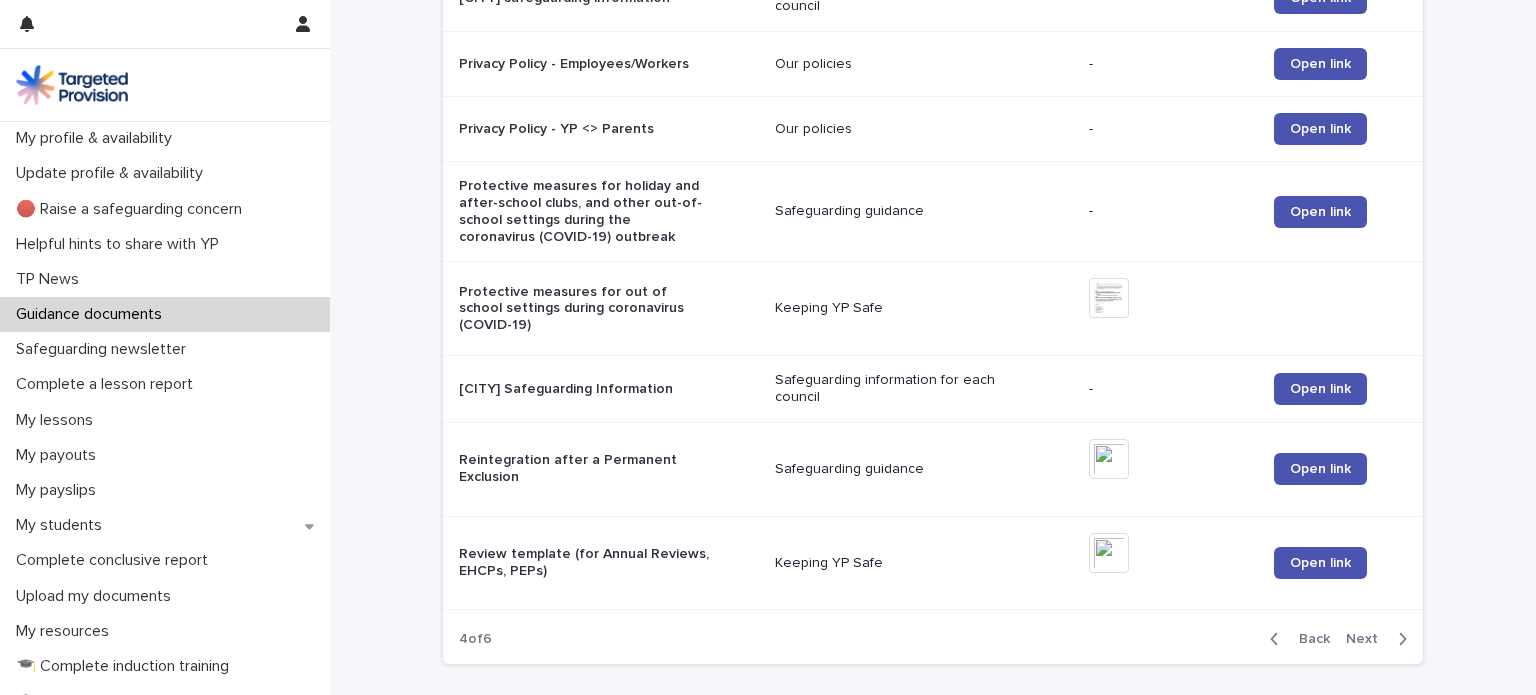 scroll, scrollTop: 2068, scrollLeft: 0, axis: vertical 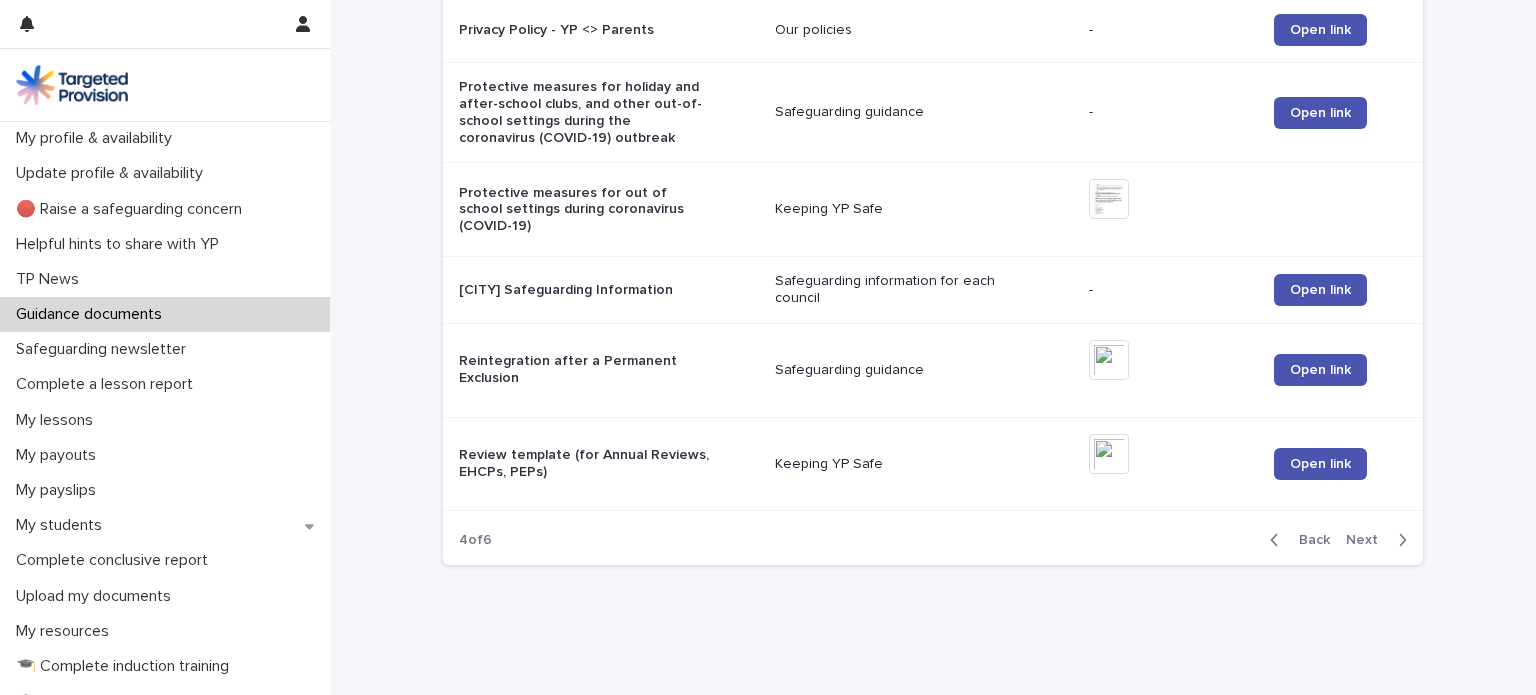 click on "Next" at bounding box center (1368, 540) 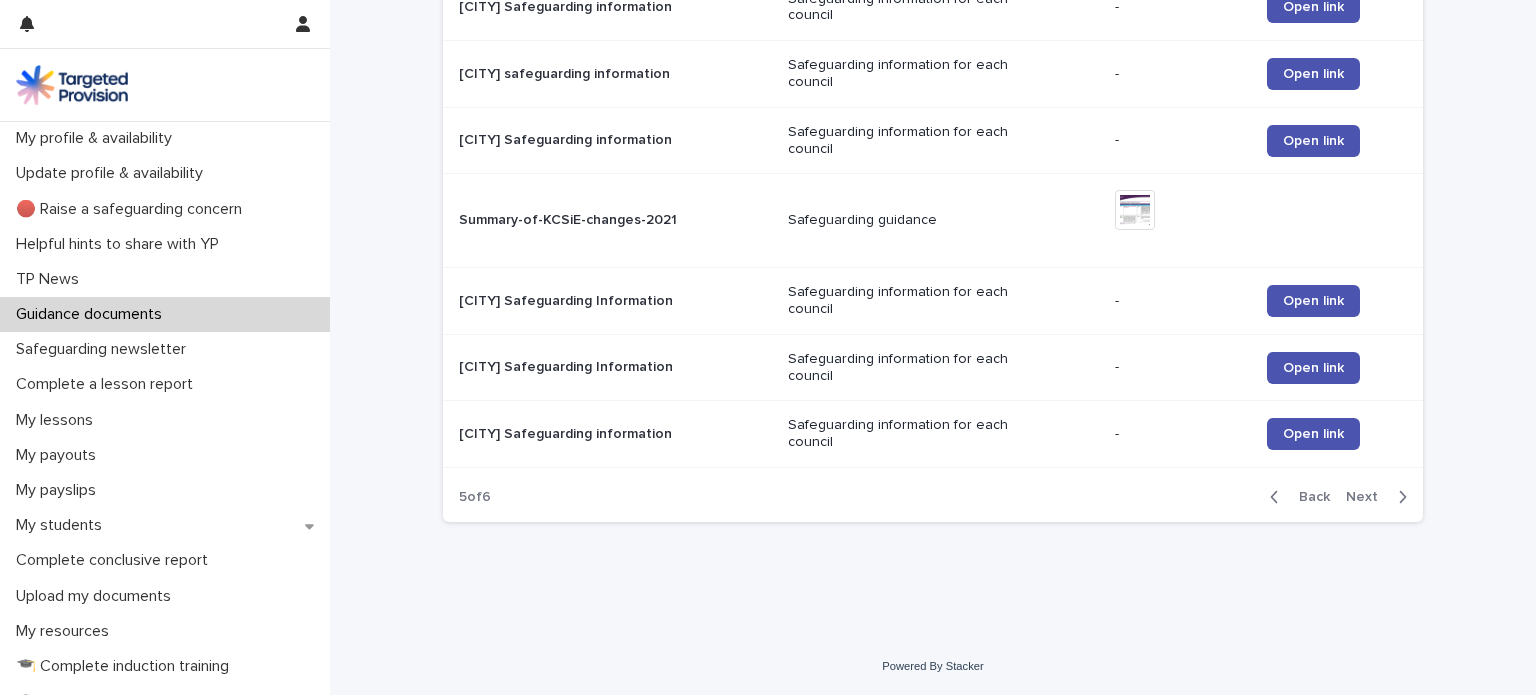 scroll, scrollTop: 1969, scrollLeft: 0, axis: vertical 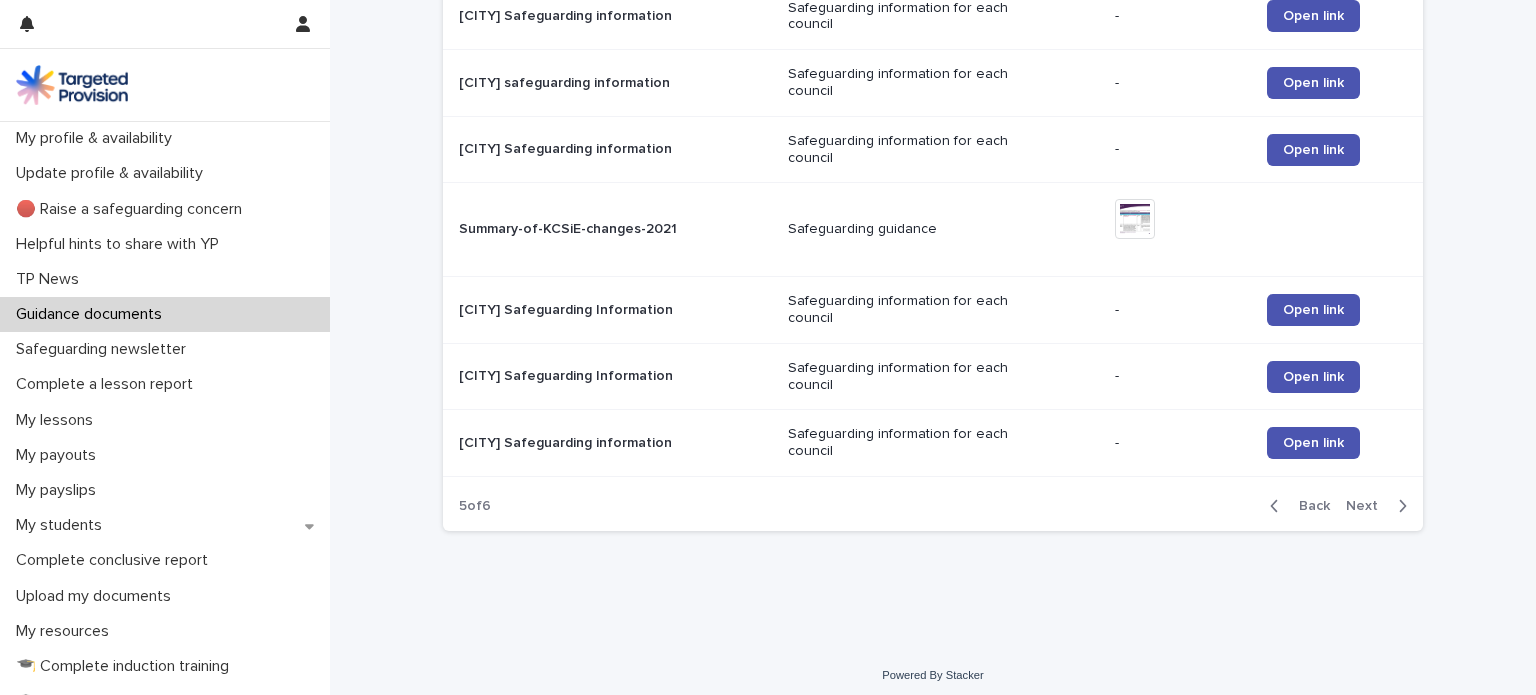 click on "Next" at bounding box center [1368, 506] 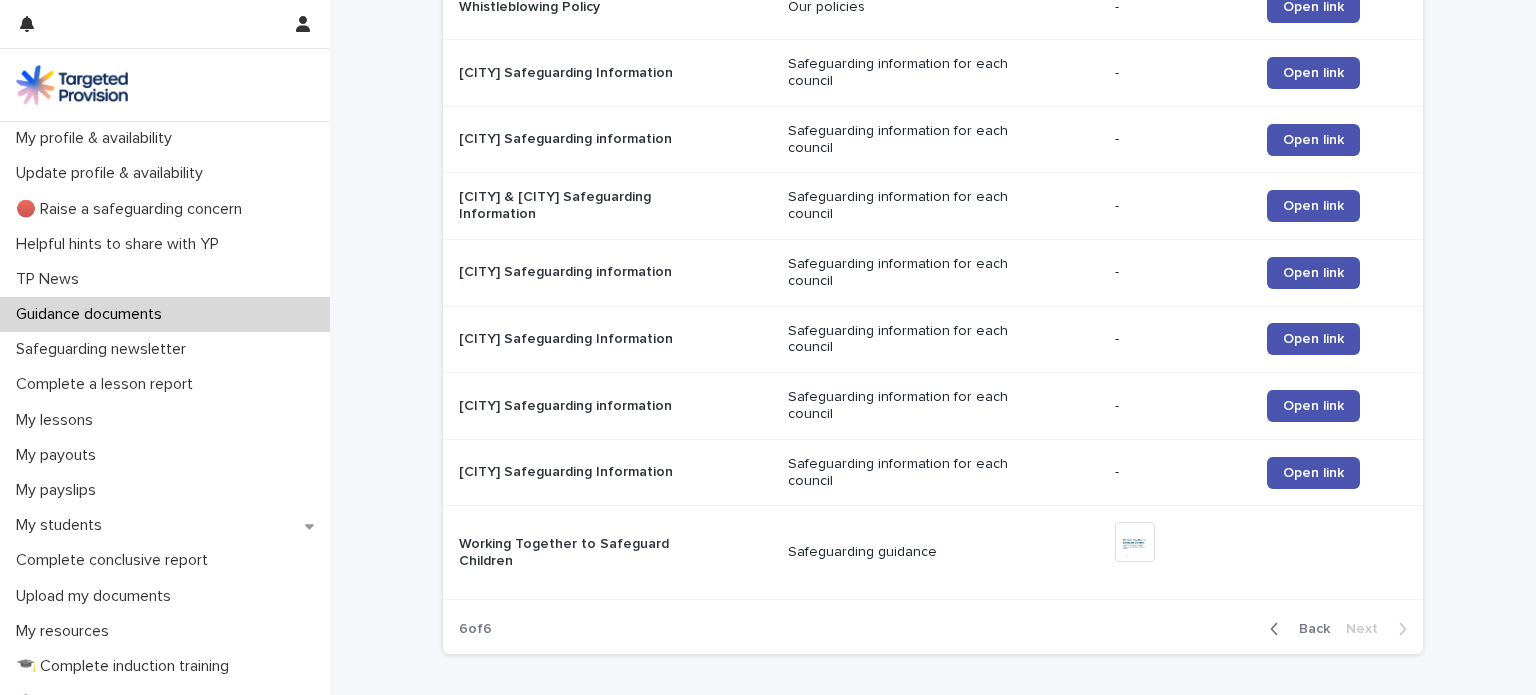 scroll, scrollTop: 1907, scrollLeft: 0, axis: vertical 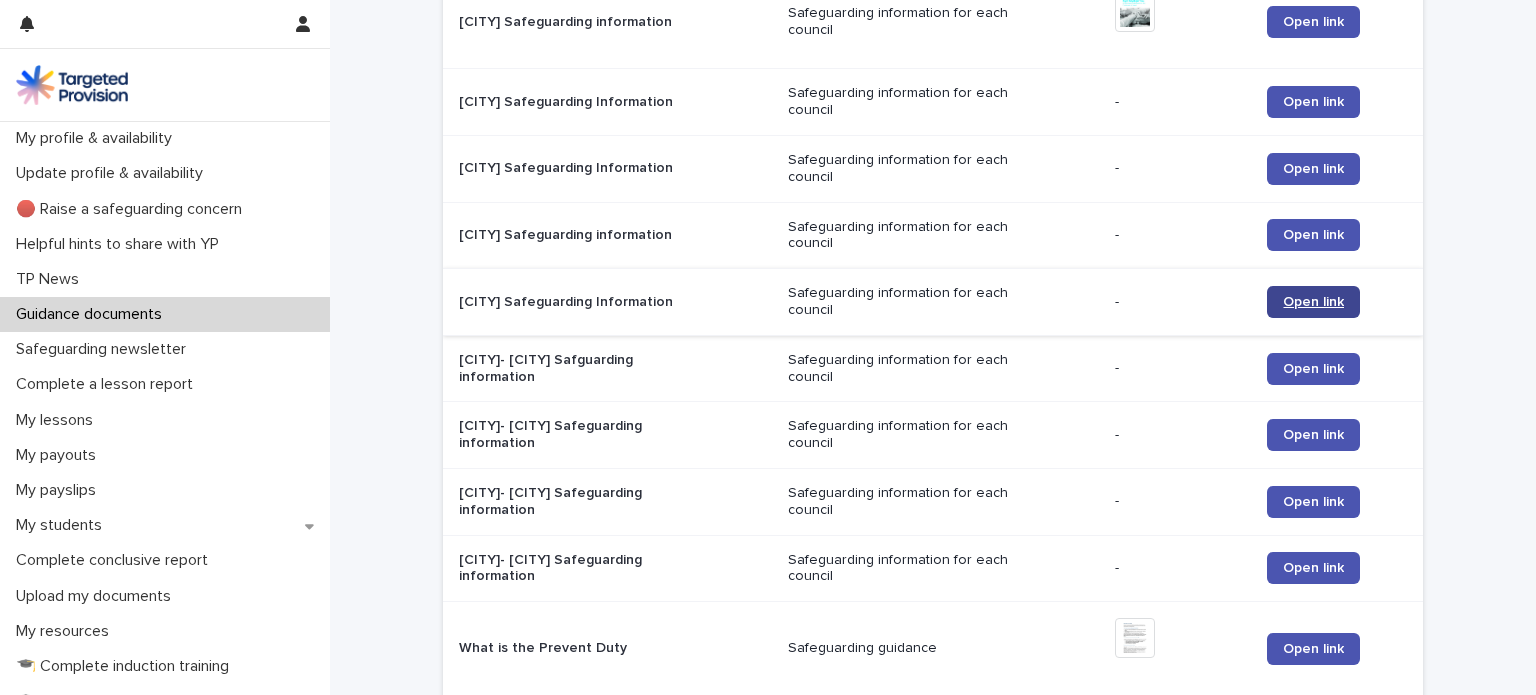 click on "Open link" at bounding box center [1313, 302] 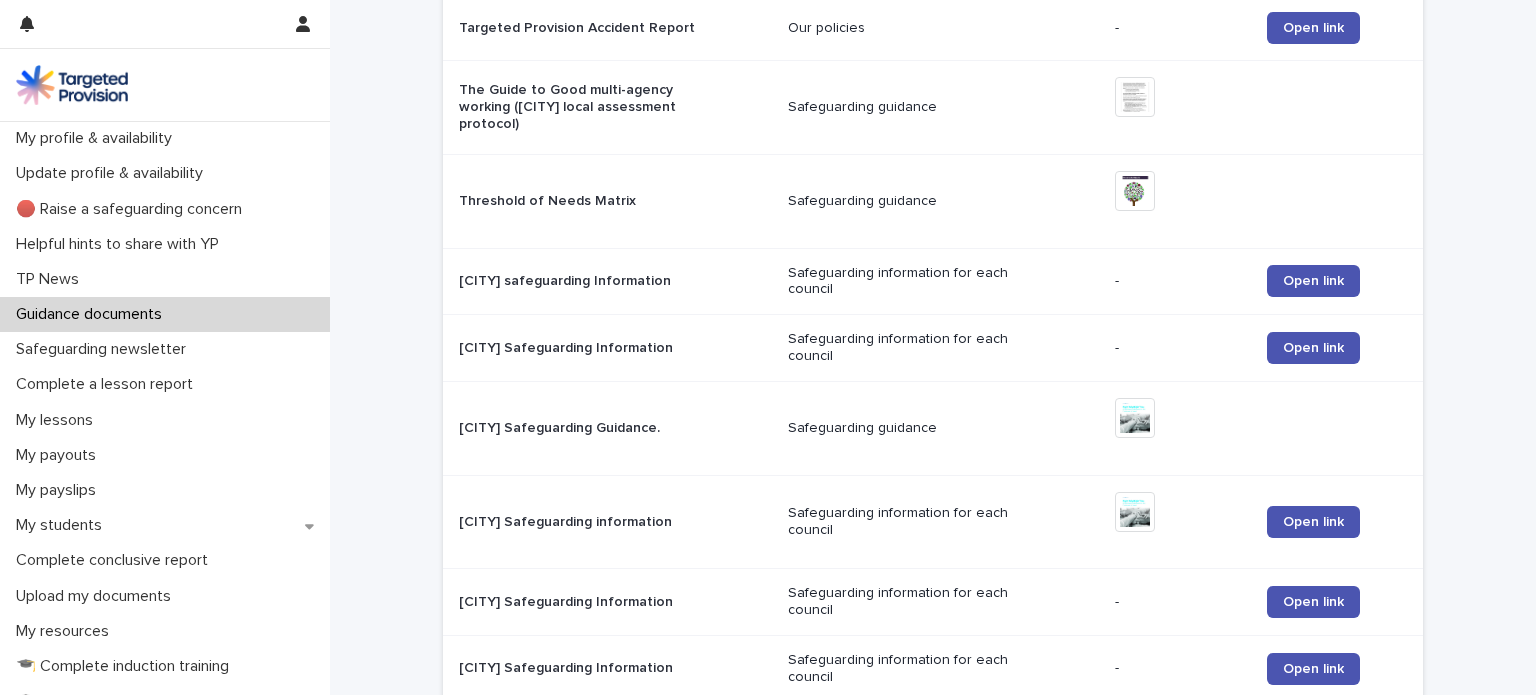 scroll, scrollTop: 148, scrollLeft: 0, axis: vertical 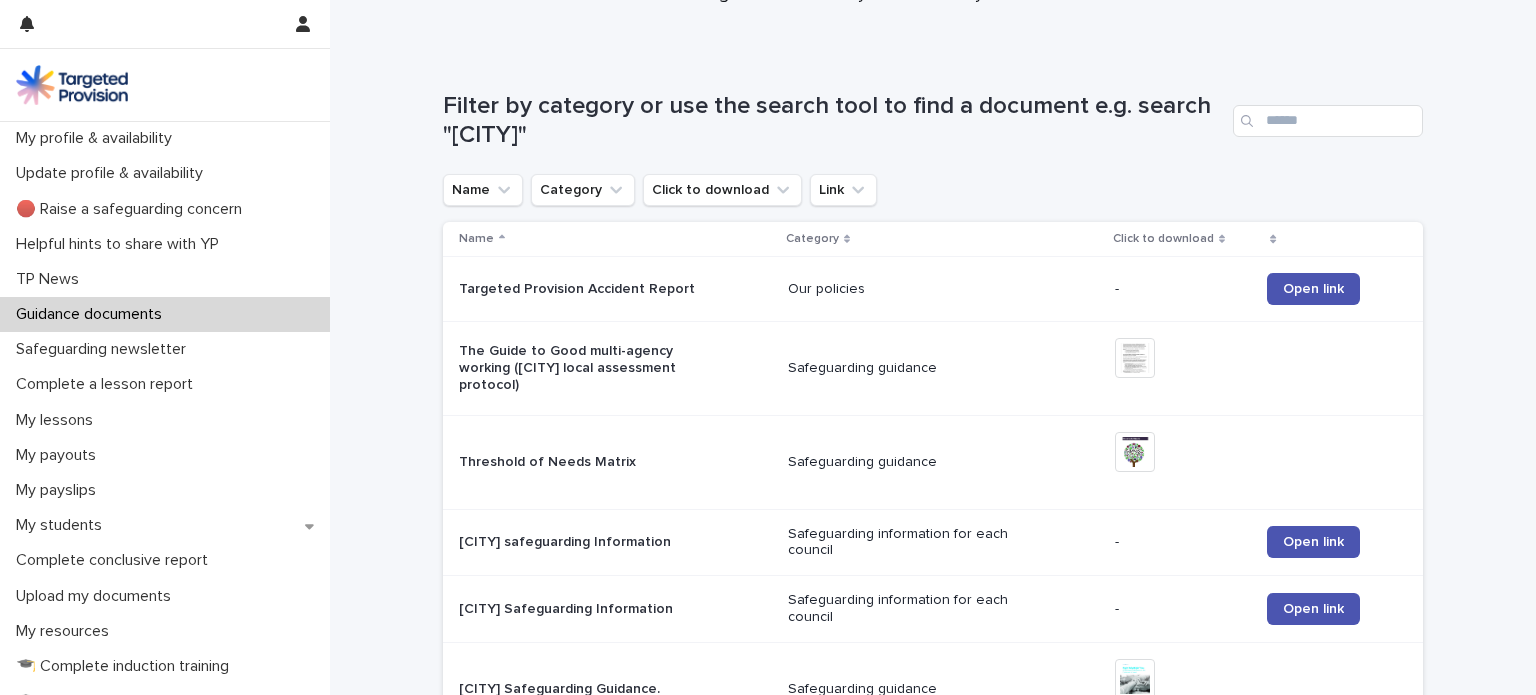 drag, startPoint x: 1513, startPoint y: 99, endPoint x: 1514, endPoint y: 126, distance: 27.018513 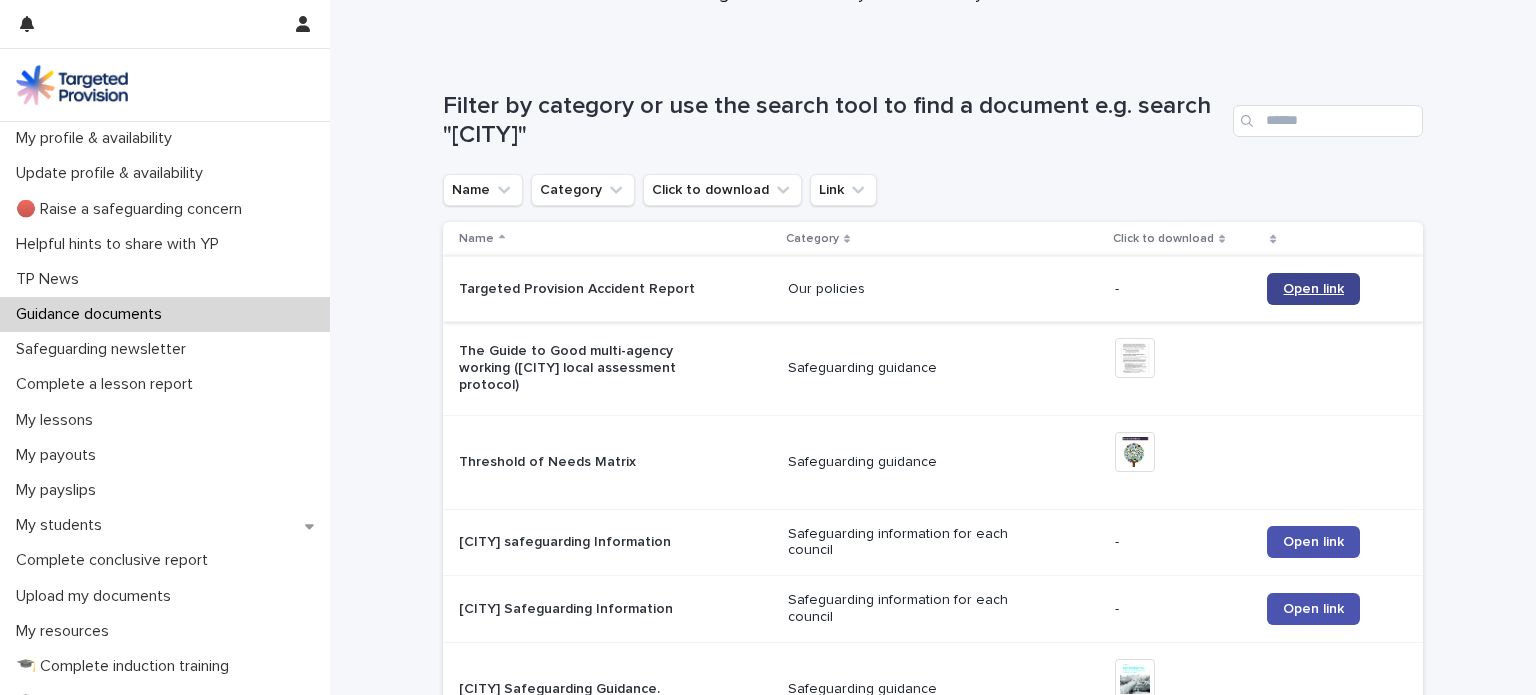 click on "Open link" at bounding box center [1313, 289] 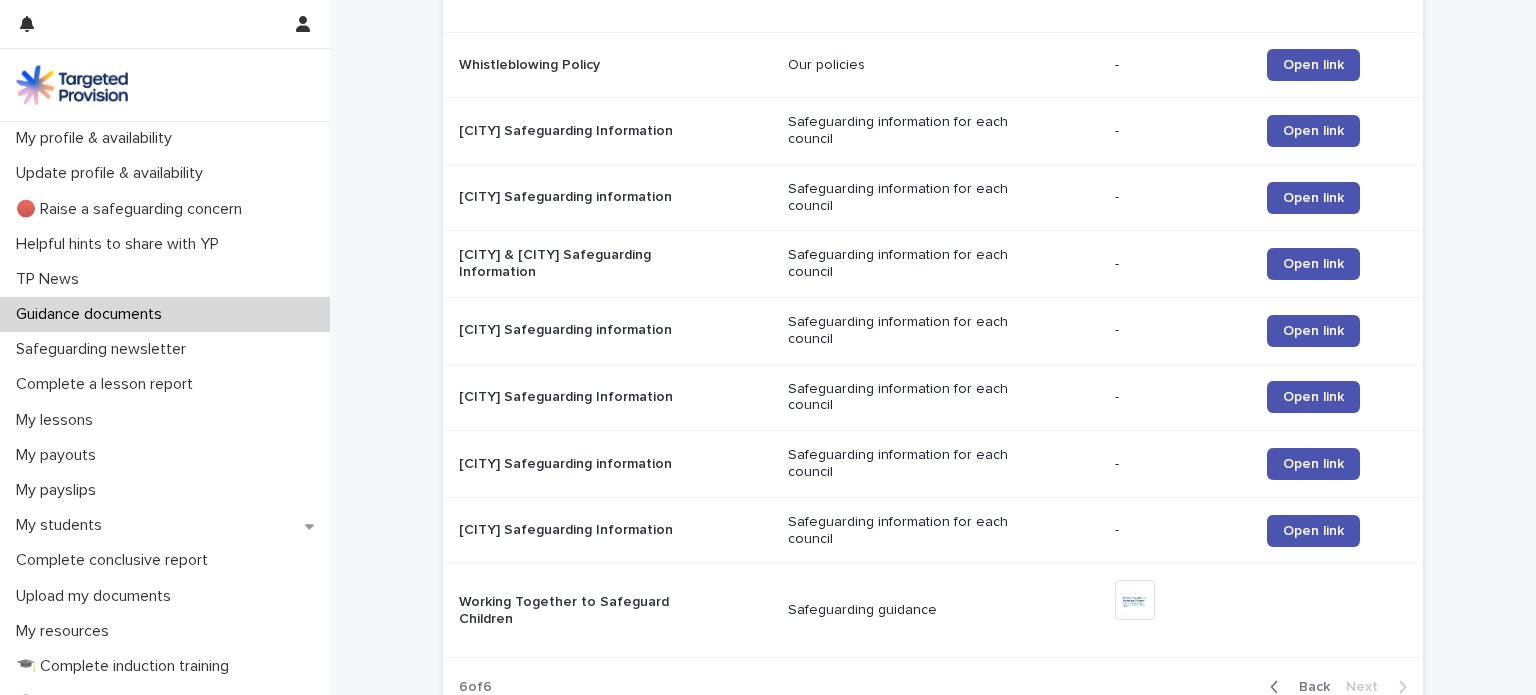 scroll, scrollTop: 2036, scrollLeft: 0, axis: vertical 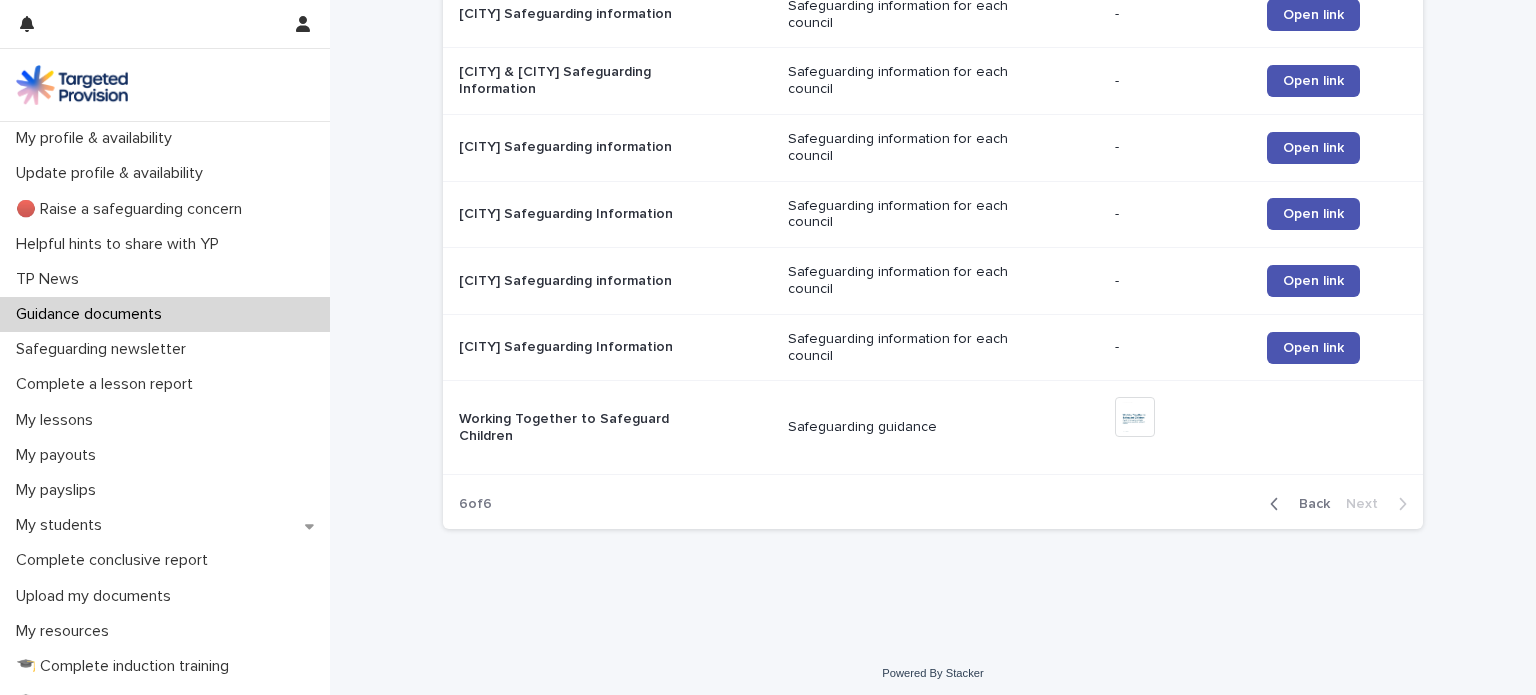 click 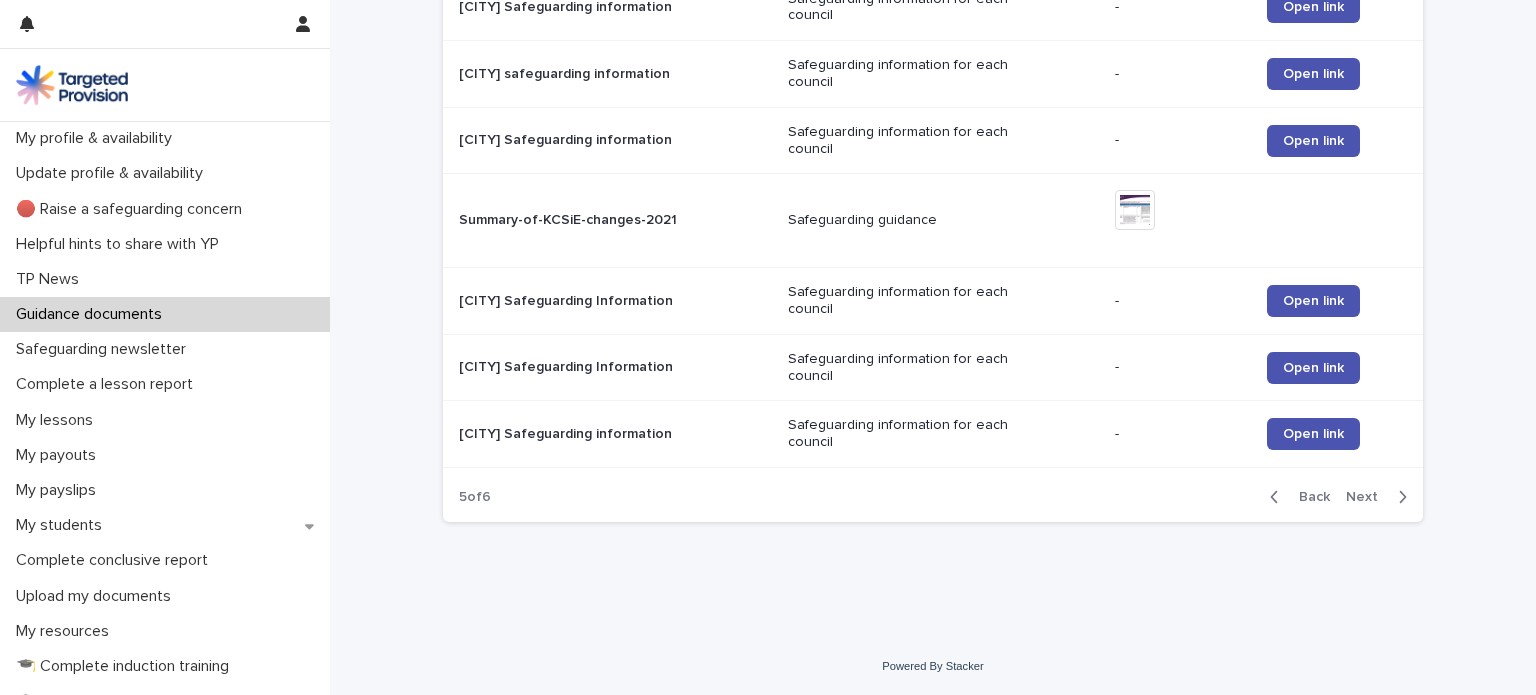 scroll, scrollTop: 1969, scrollLeft: 0, axis: vertical 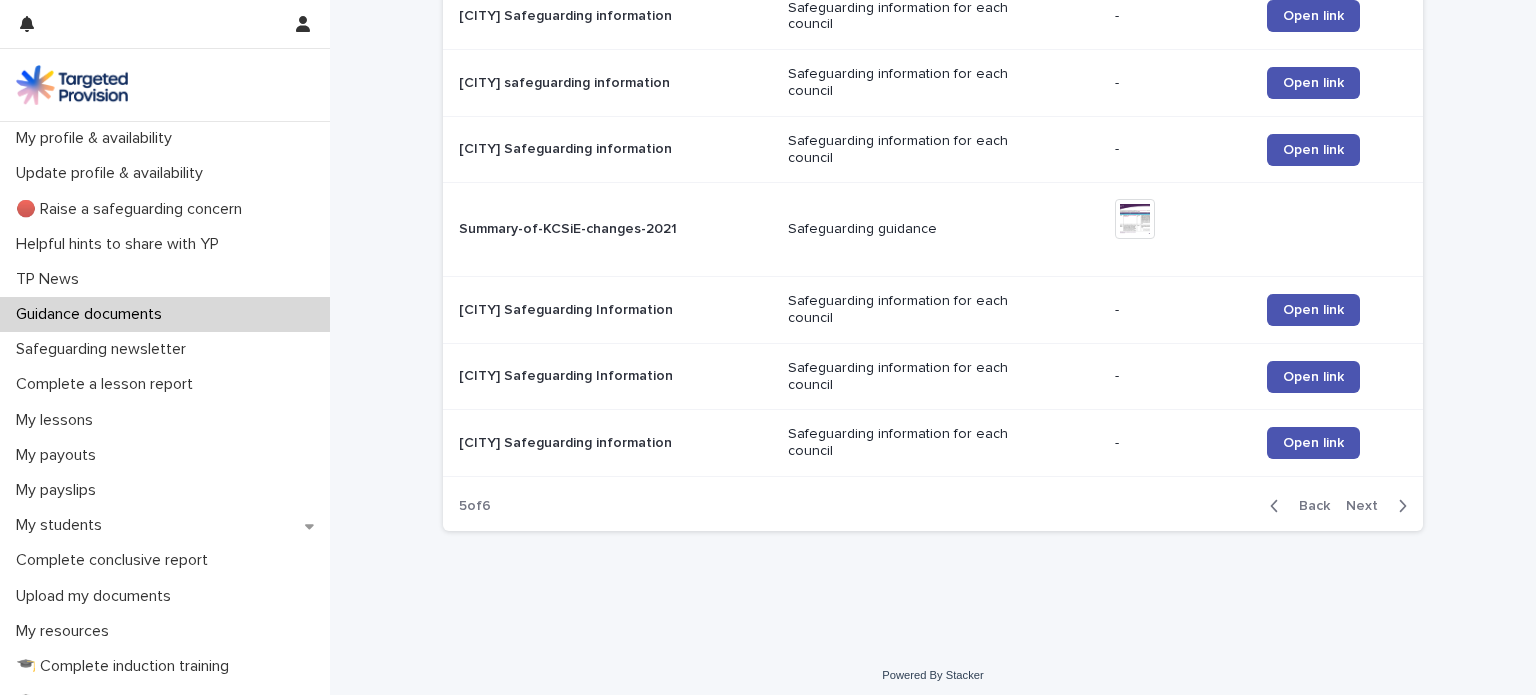 click 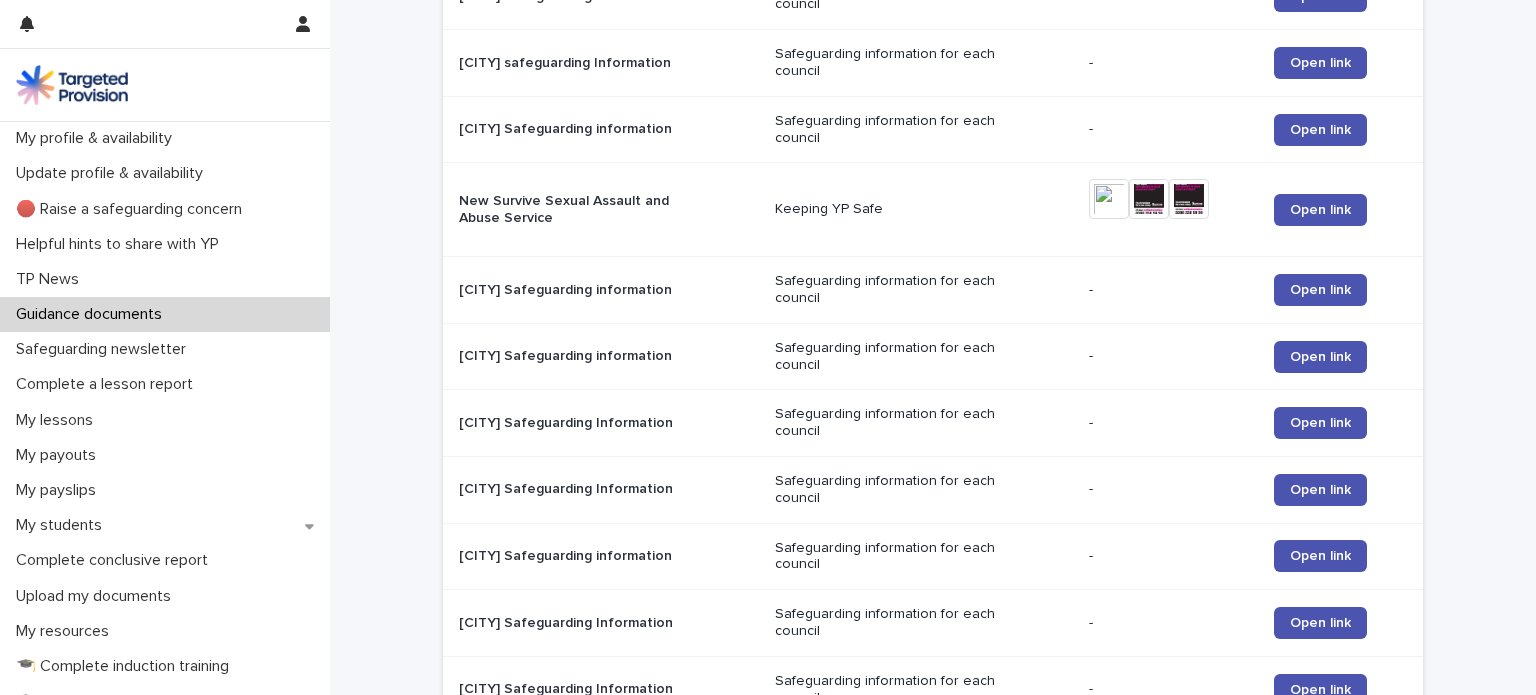 scroll, scrollTop: 460, scrollLeft: 0, axis: vertical 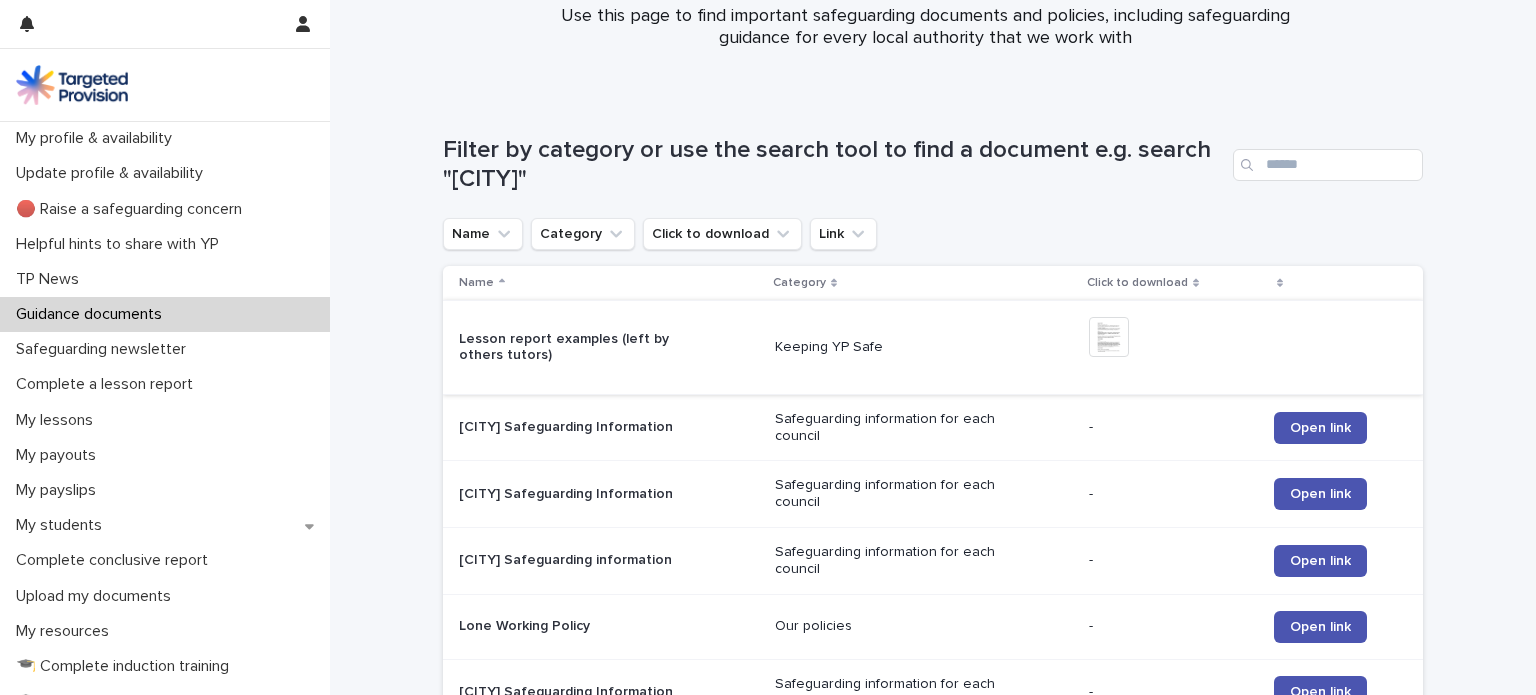 click at bounding box center [1109, 337] 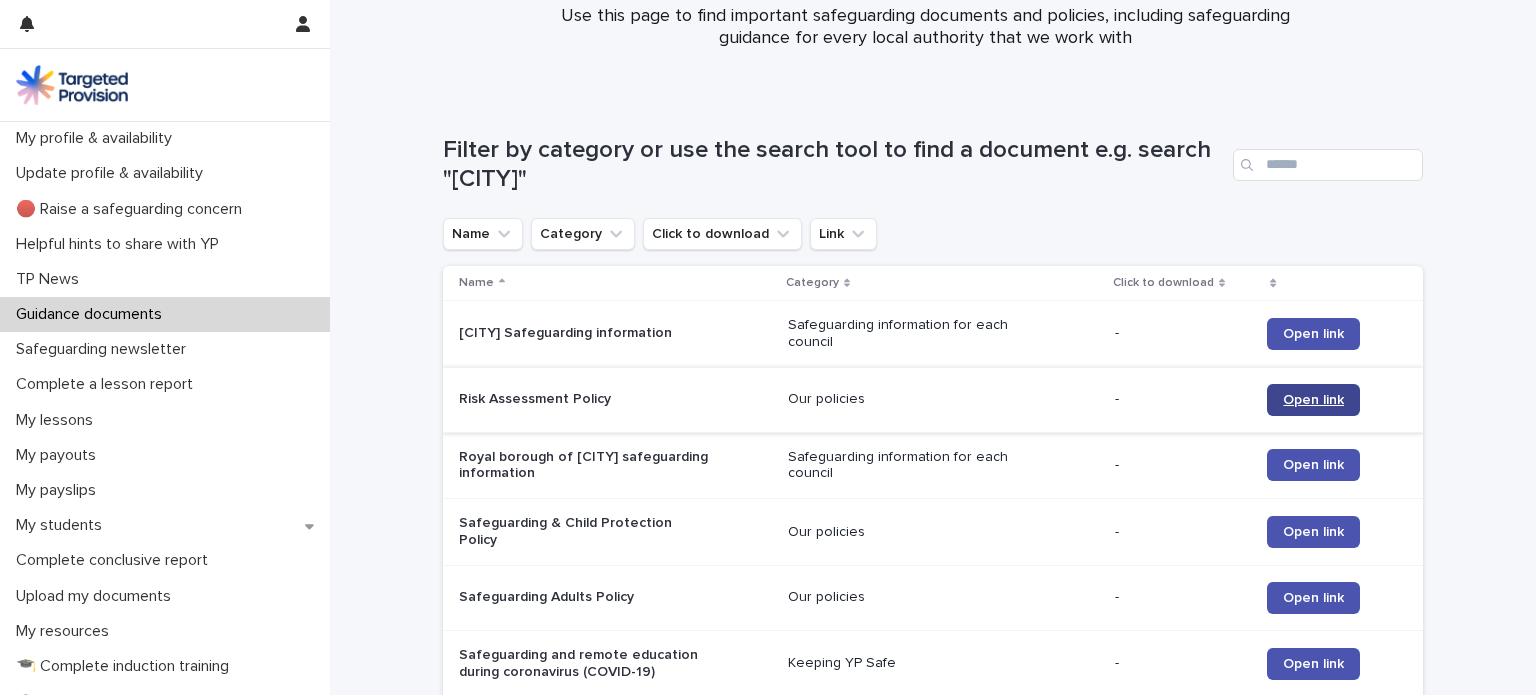 click on "Open link" at bounding box center (1313, 400) 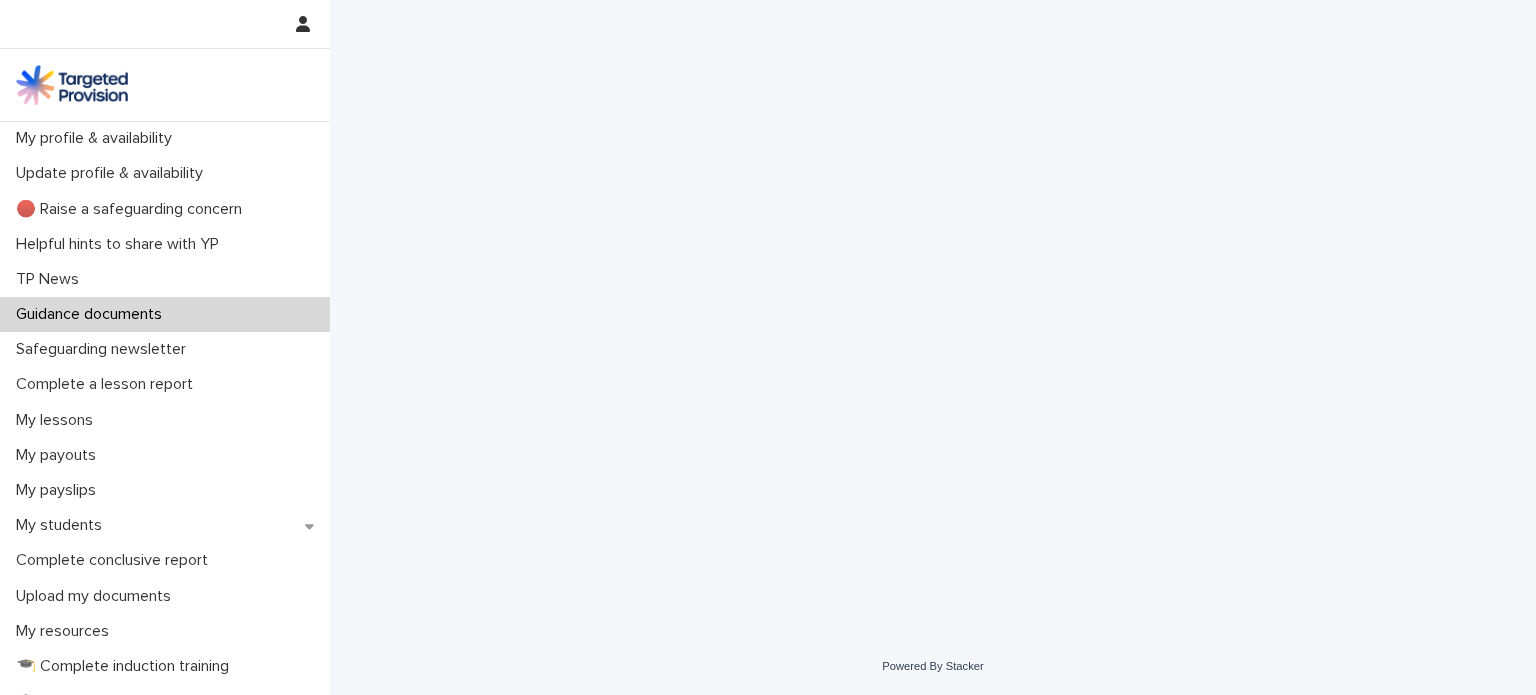 scroll, scrollTop: 0, scrollLeft: 0, axis: both 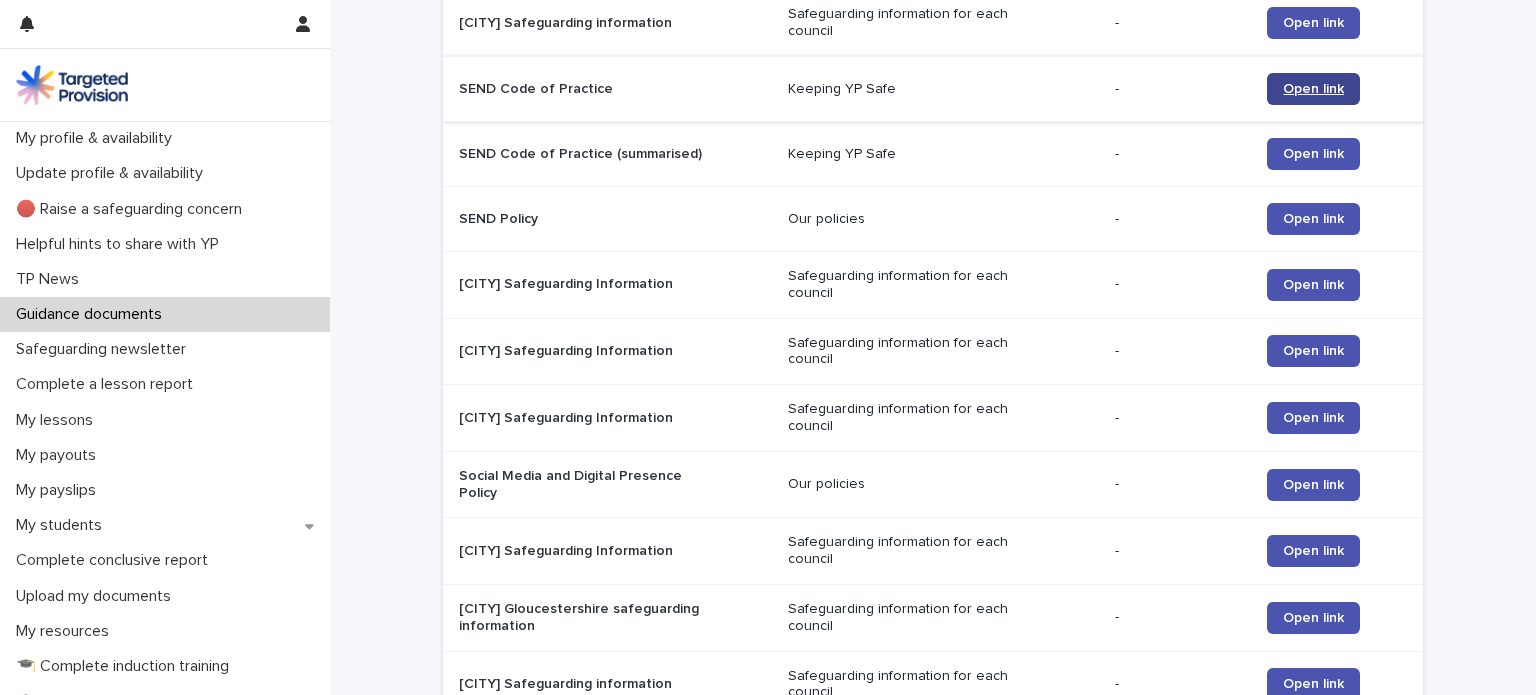click on "Open link" at bounding box center [1313, 89] 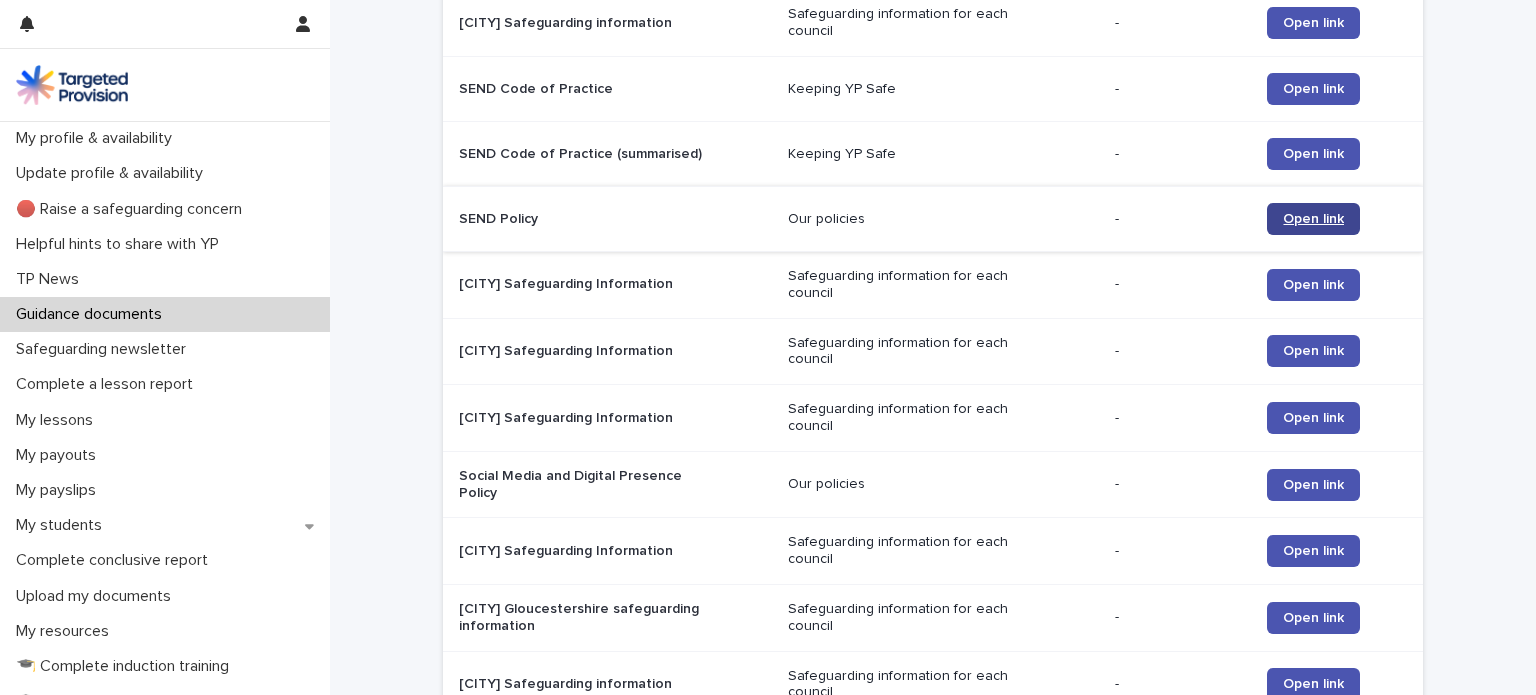 click on "Open link" at bounding box center [1313, 219] 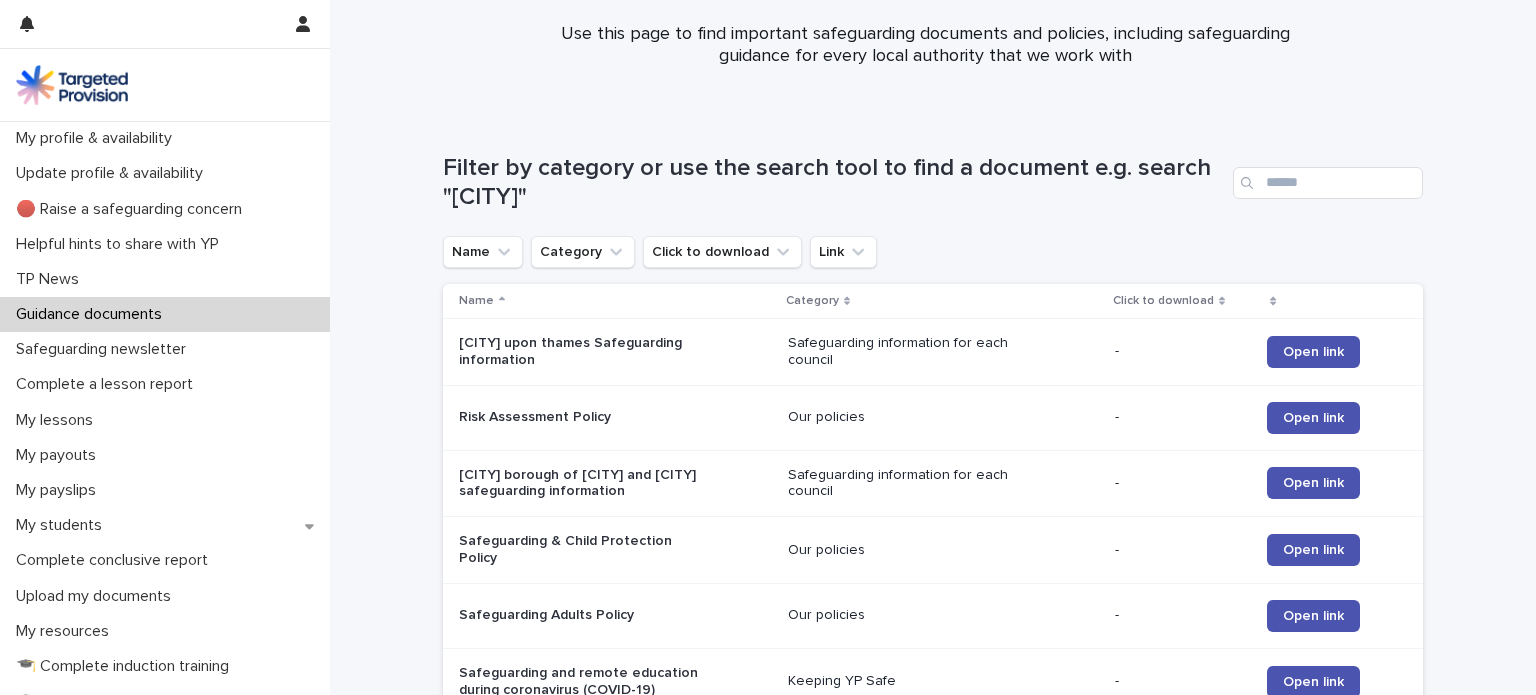 scroll, scrollTop: 54, scrollLeft: 0, axis: vertical 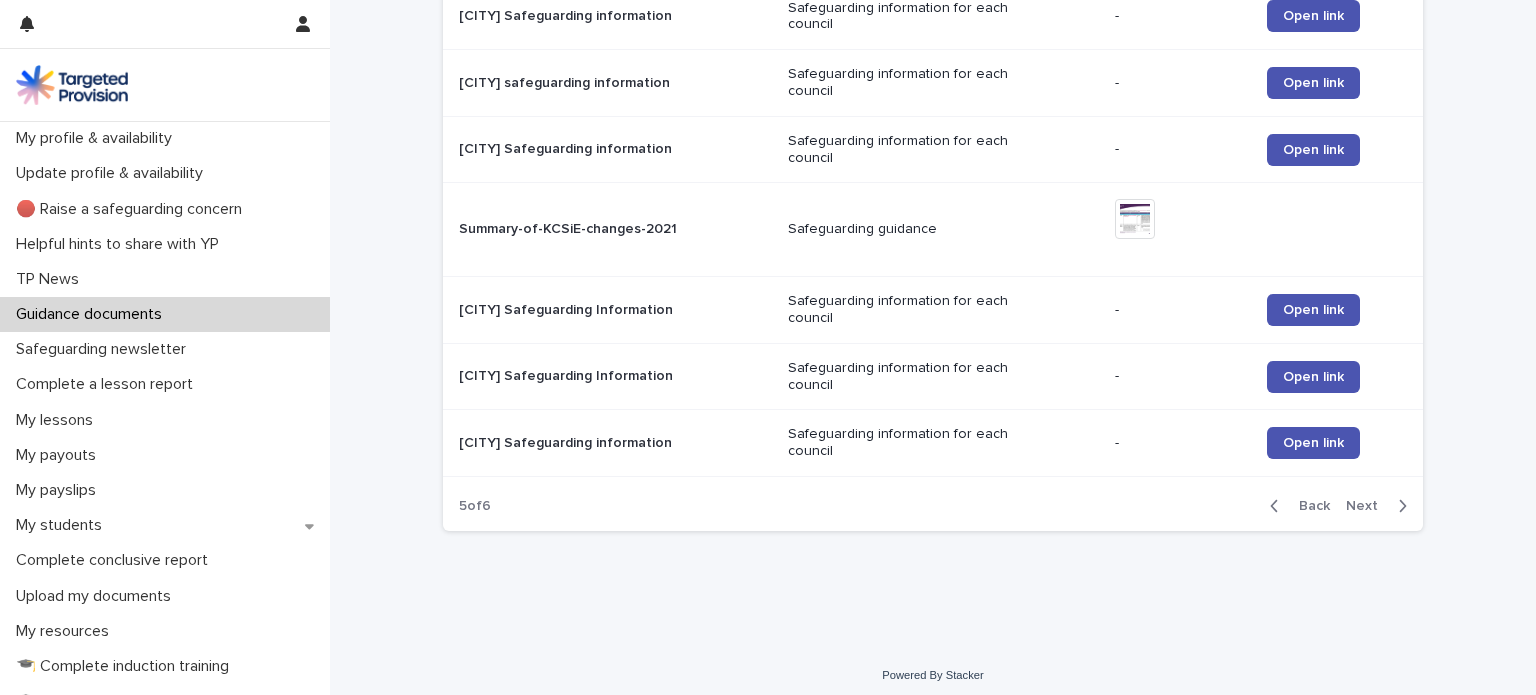 click on "Back" at bounding box center [1308, 506] 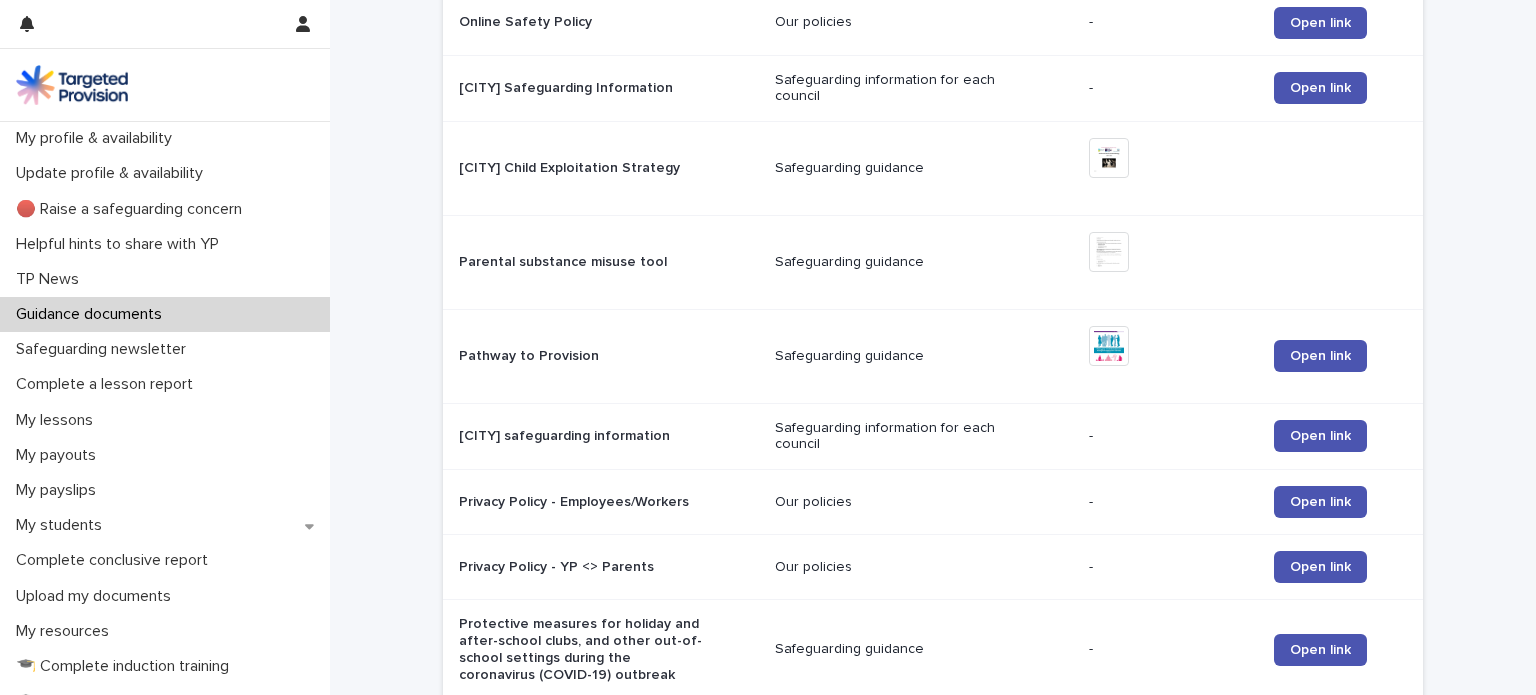 scroll, scrollTop: 2189, scrollLeft: 0, axis: vertical 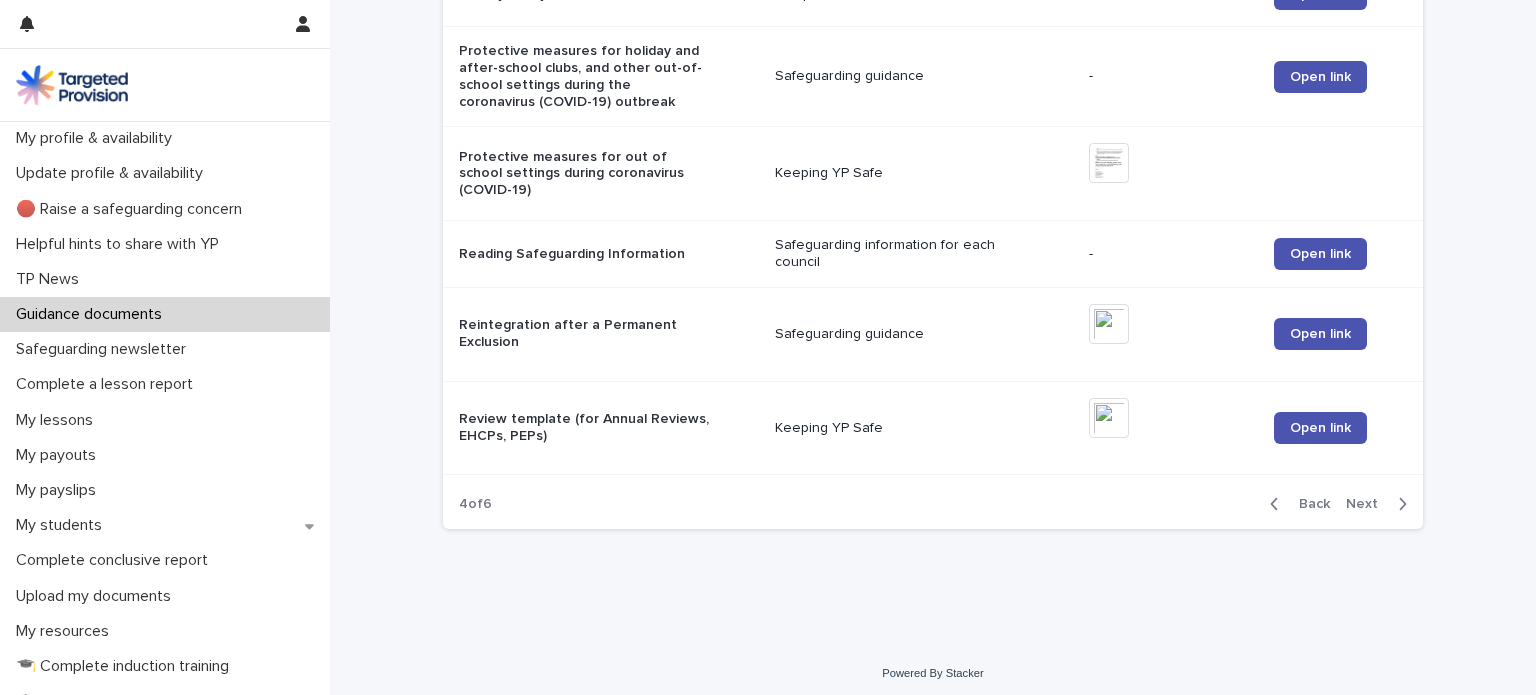 click on "Back" at bounding box center (1308, 504) 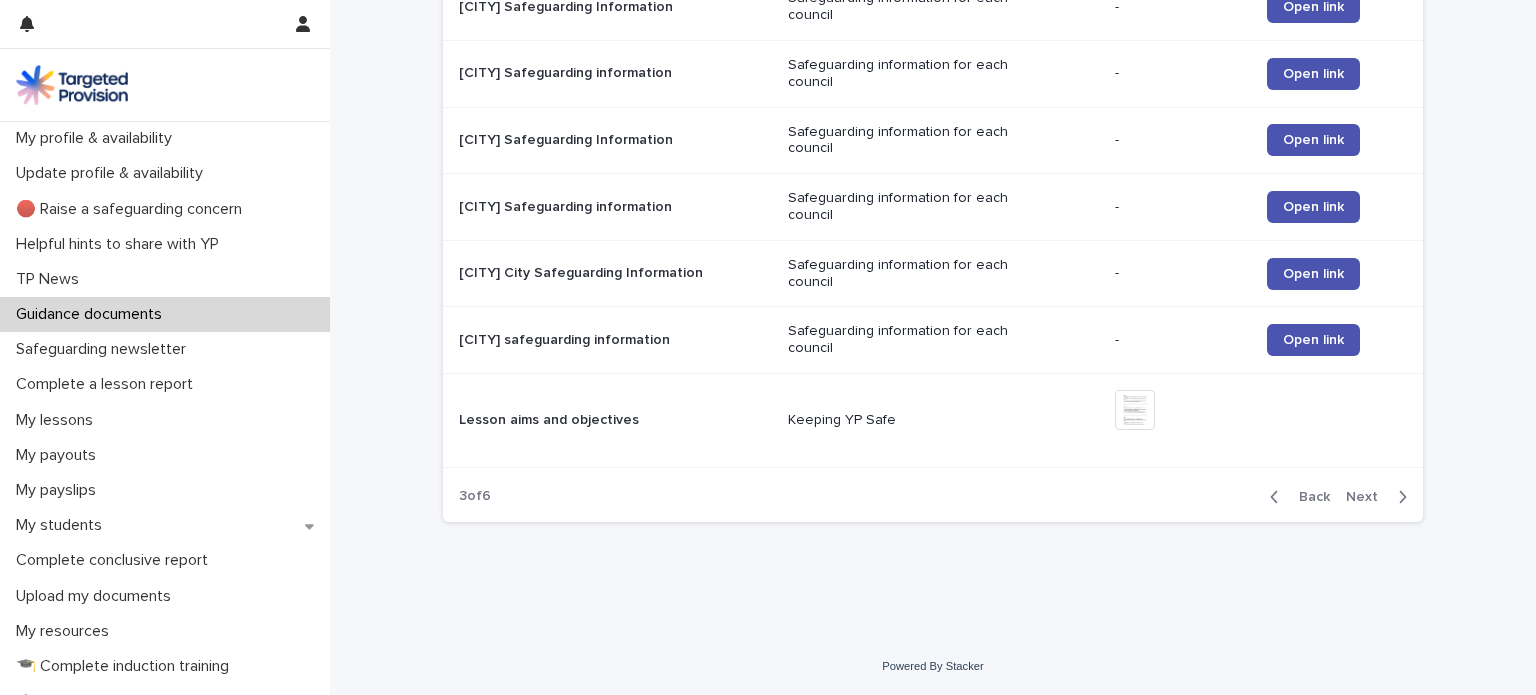 scroll, scrollTop: 2096, scrollLeft: 0, axis: vertical 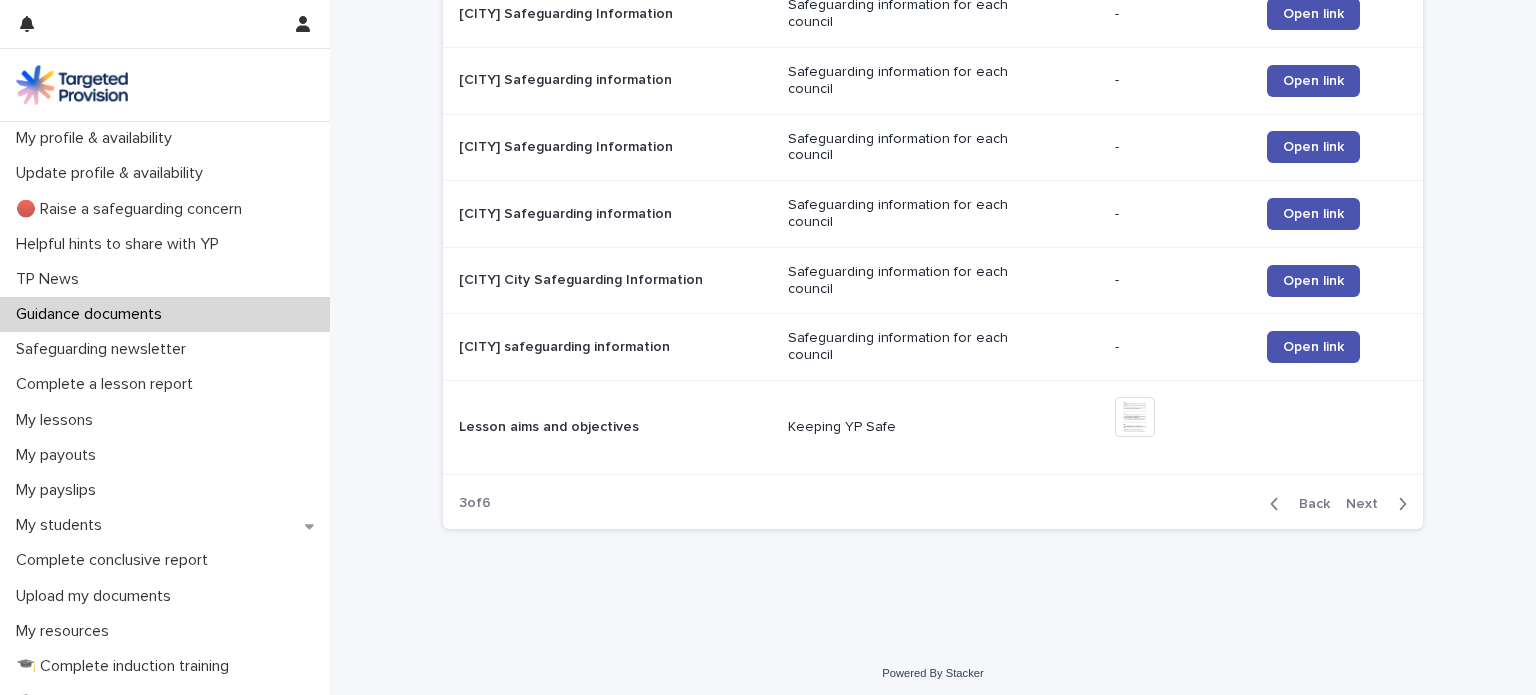 click on "Back Next" at bounding box center (1338, 504) 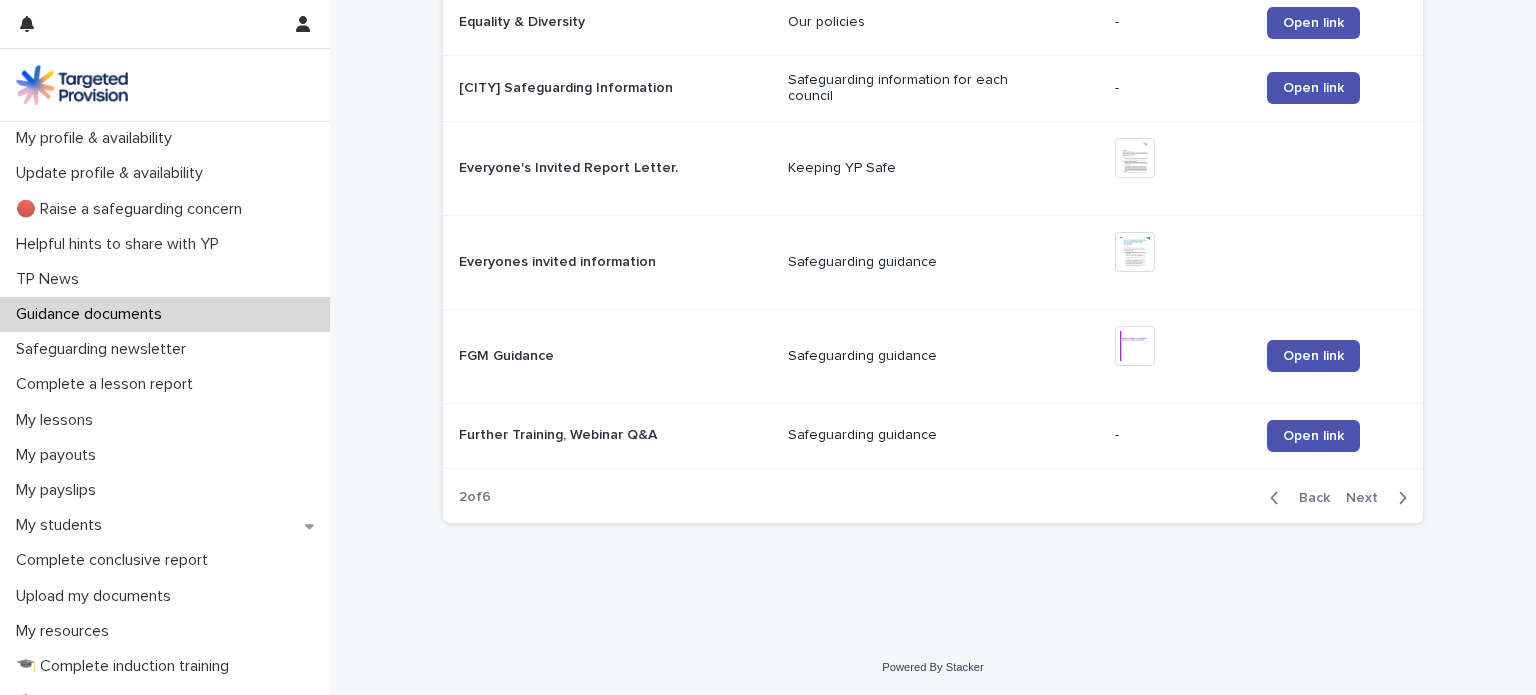 scroll, scrollTop: 2076, scrollLeft: 0, axis: vertical 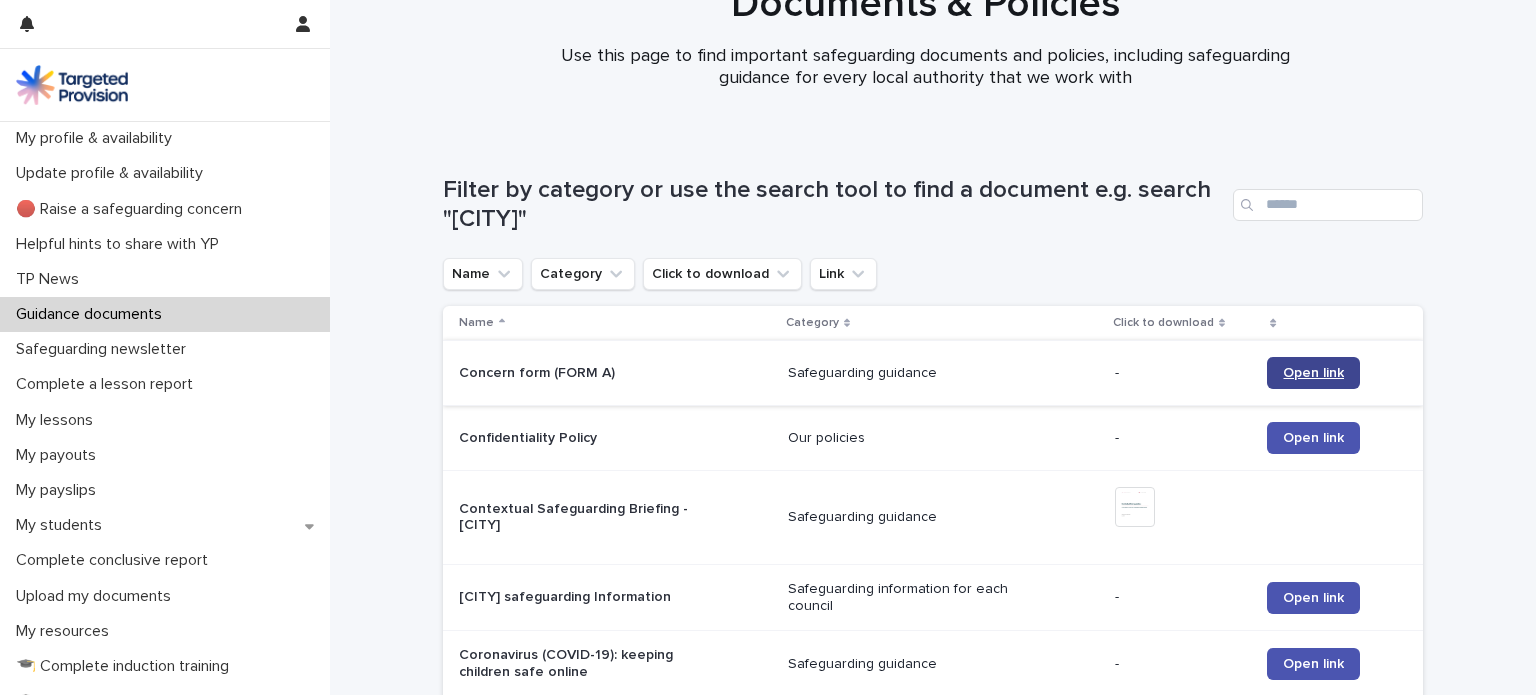 click on "Open link" at bounding box center [1313, 373] 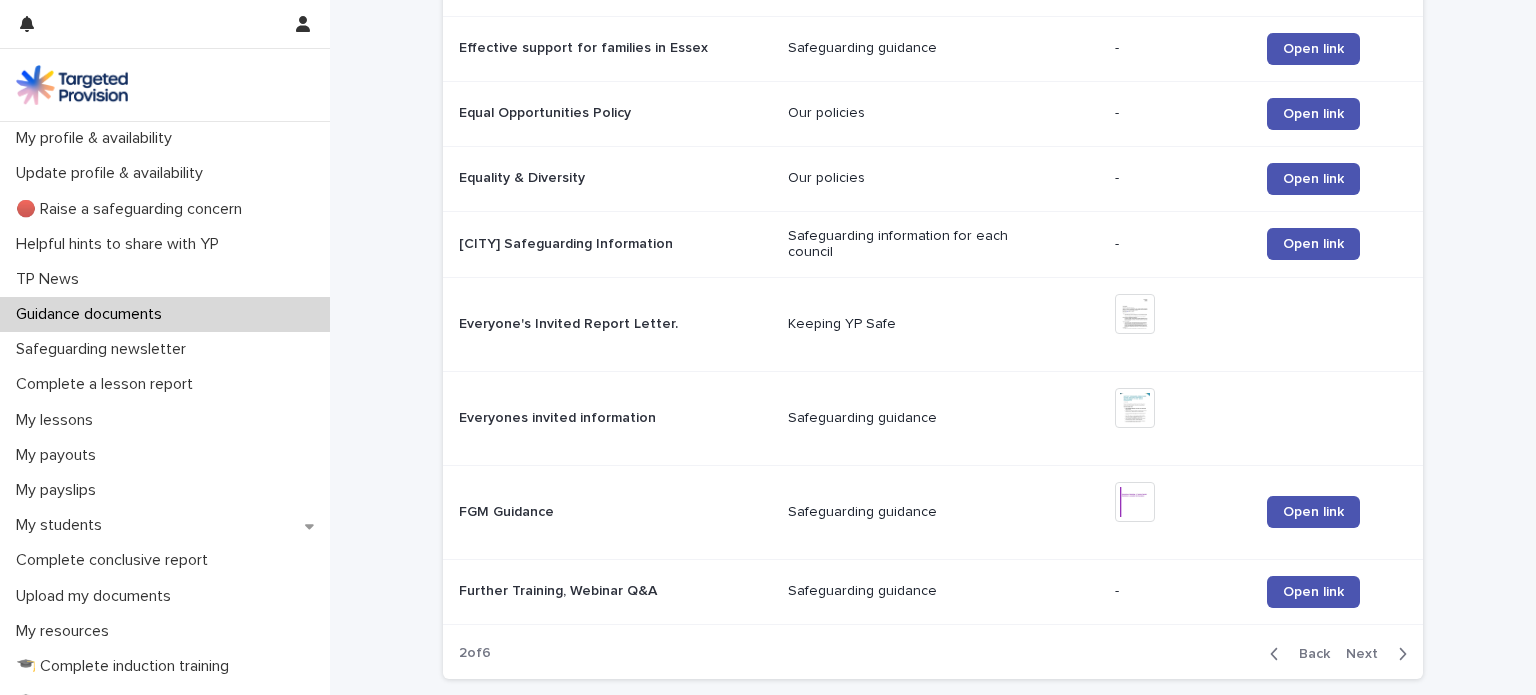 scroll, scrollTop: 2076, scrollLeft: 0, axis: vertical 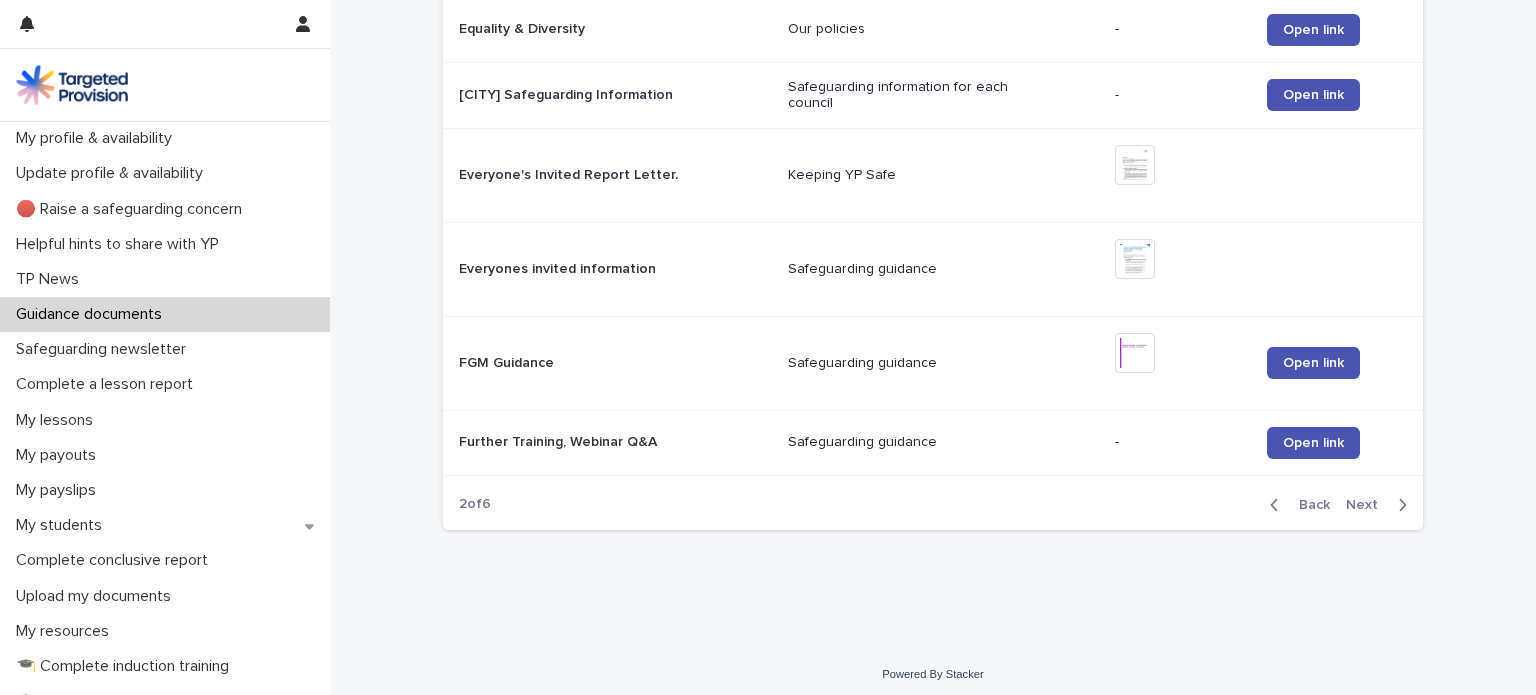 click on "Back" at bounding box center [1308, 505] 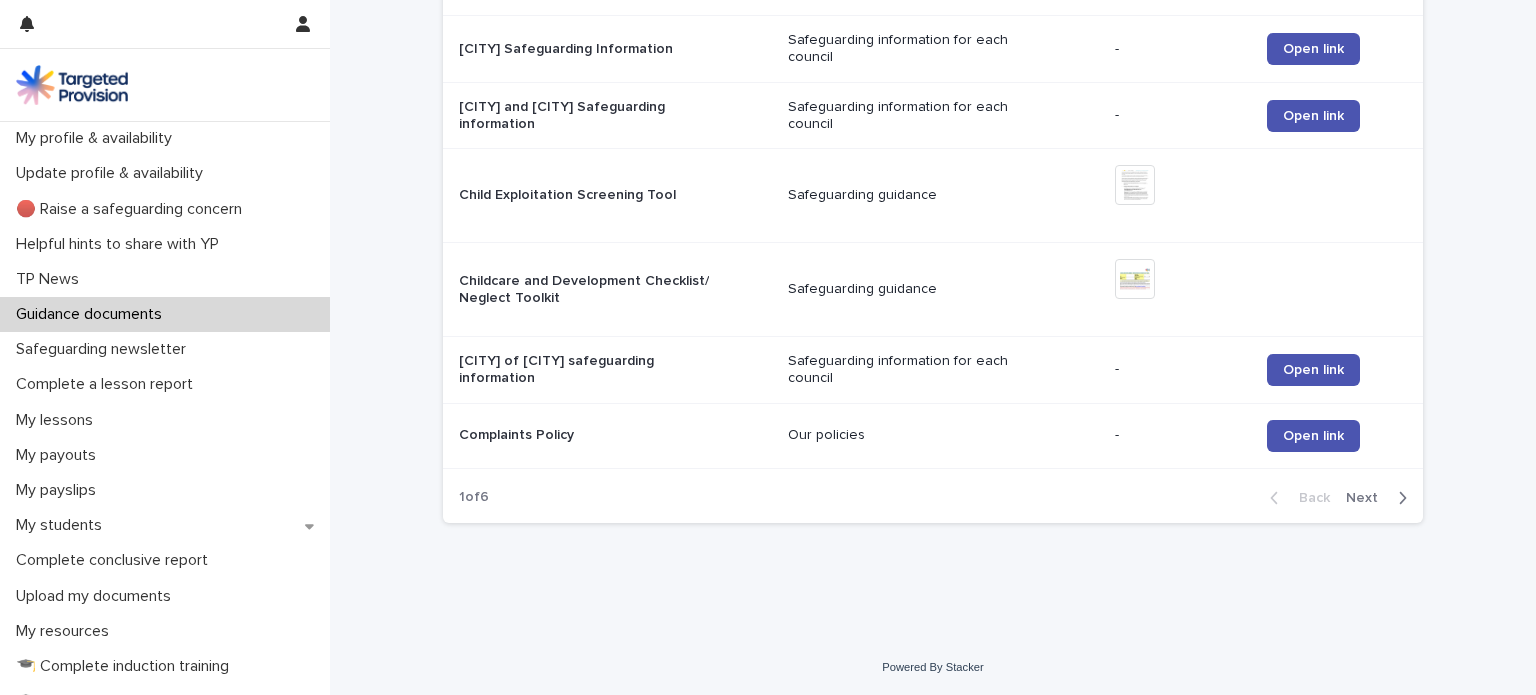 scroll, scrollTop: 2003, scrollLeft: 0, axis: vertical 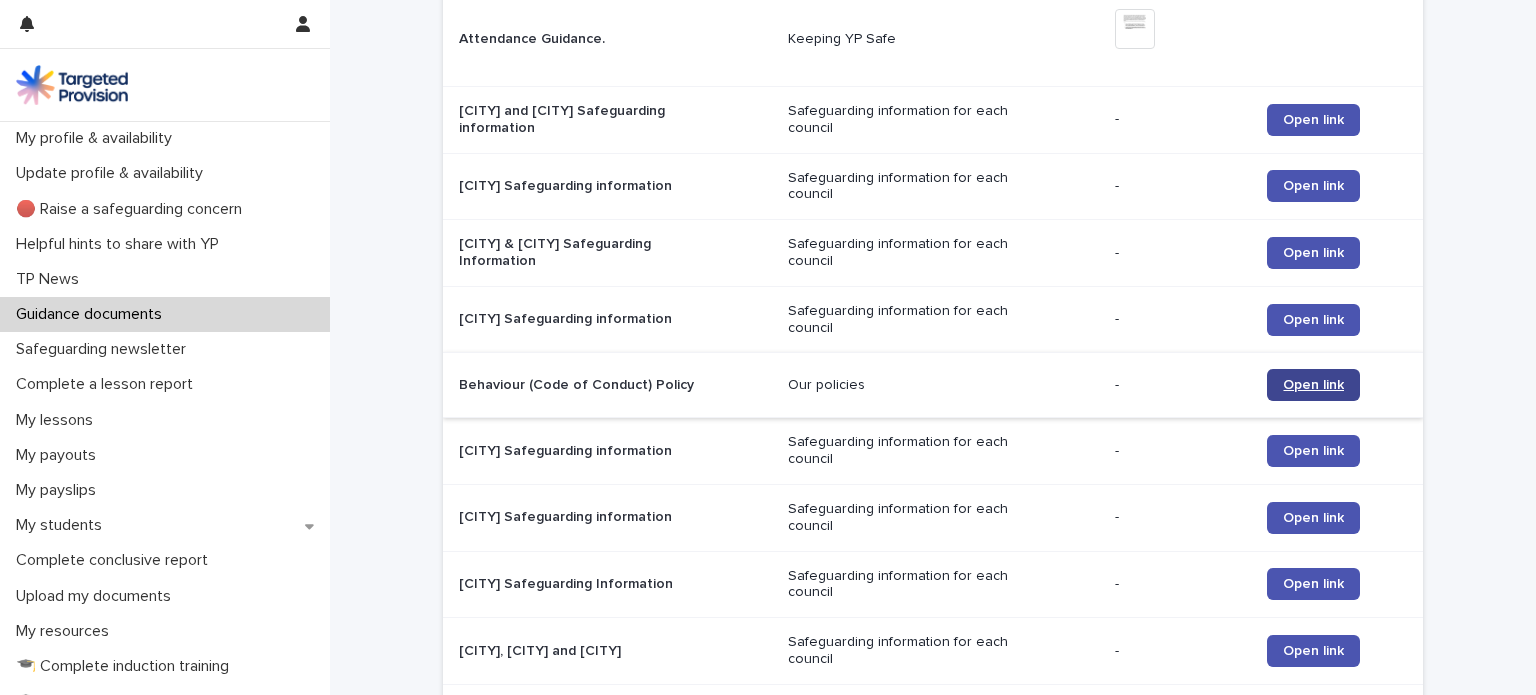 click on "Open link" at bounding box center (1313, 385) 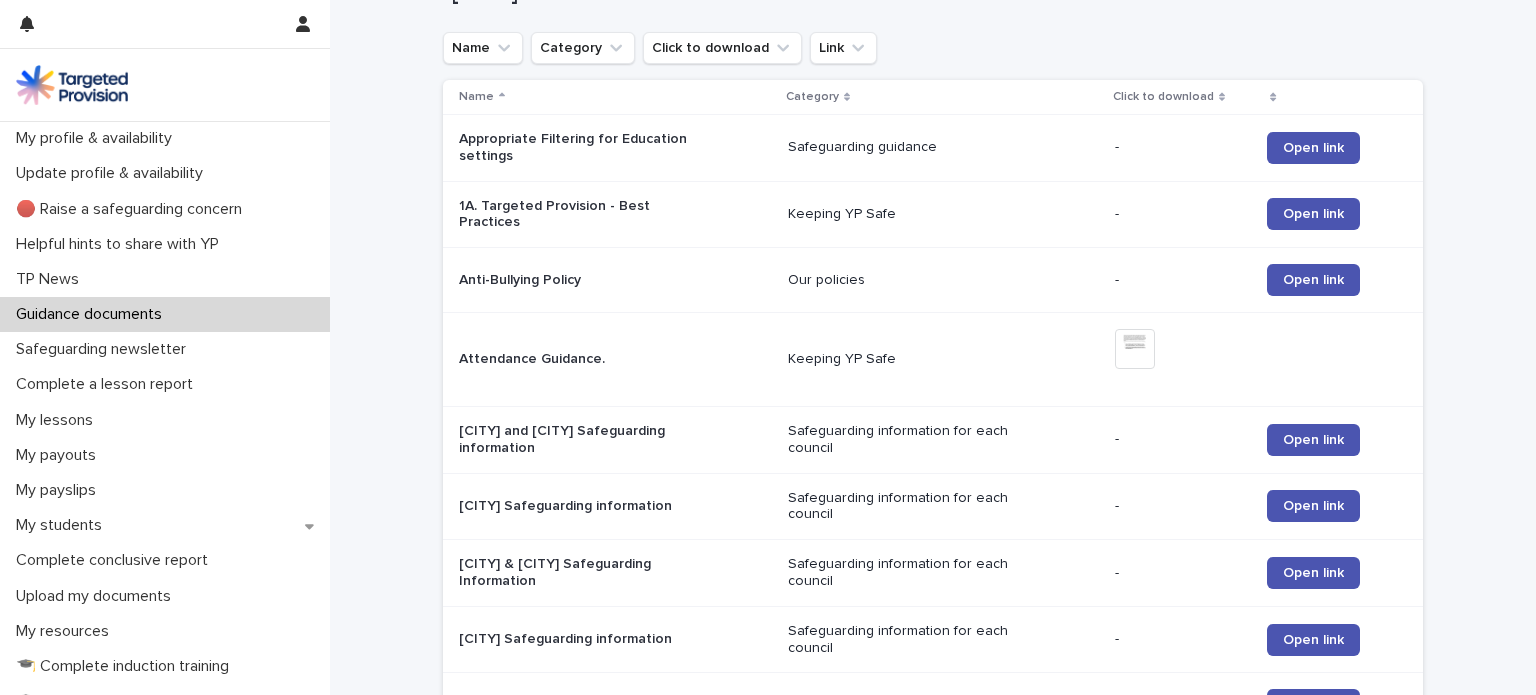 scroll, scrollTop: 287, scrollLeft: 0, axis: vertical 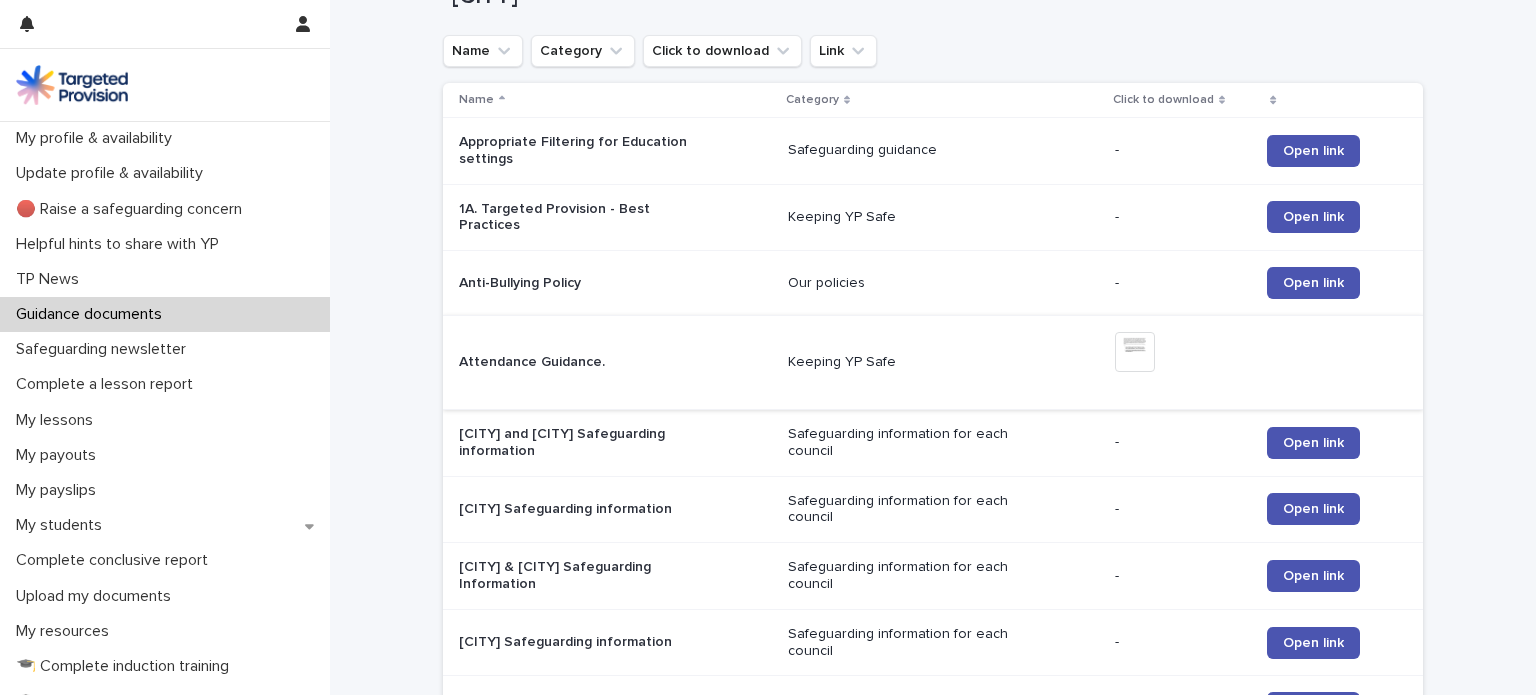 click at bounding box center (1135, 352) 